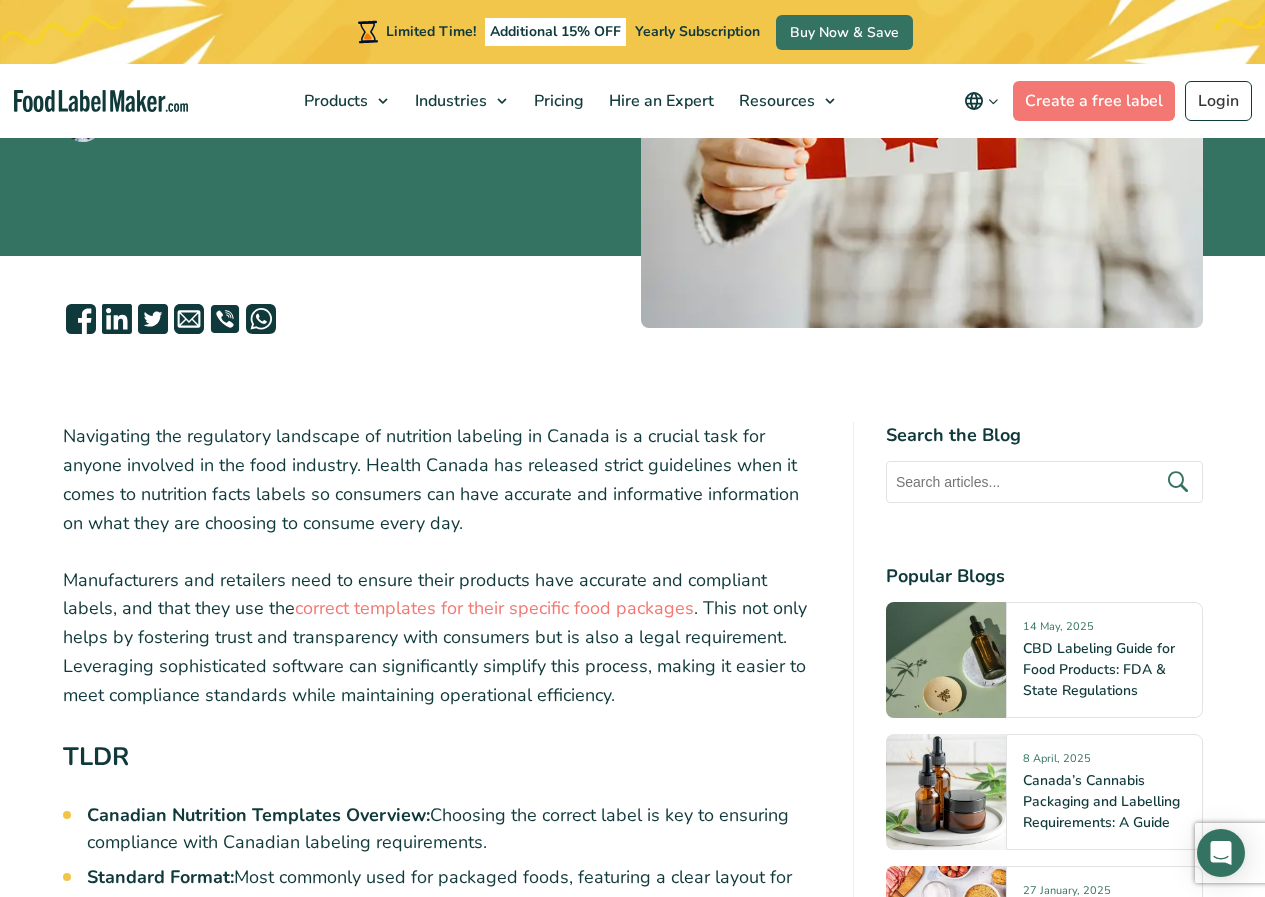 scroll, scrollTop: 400, scrollLeft: 0, axis: vertical 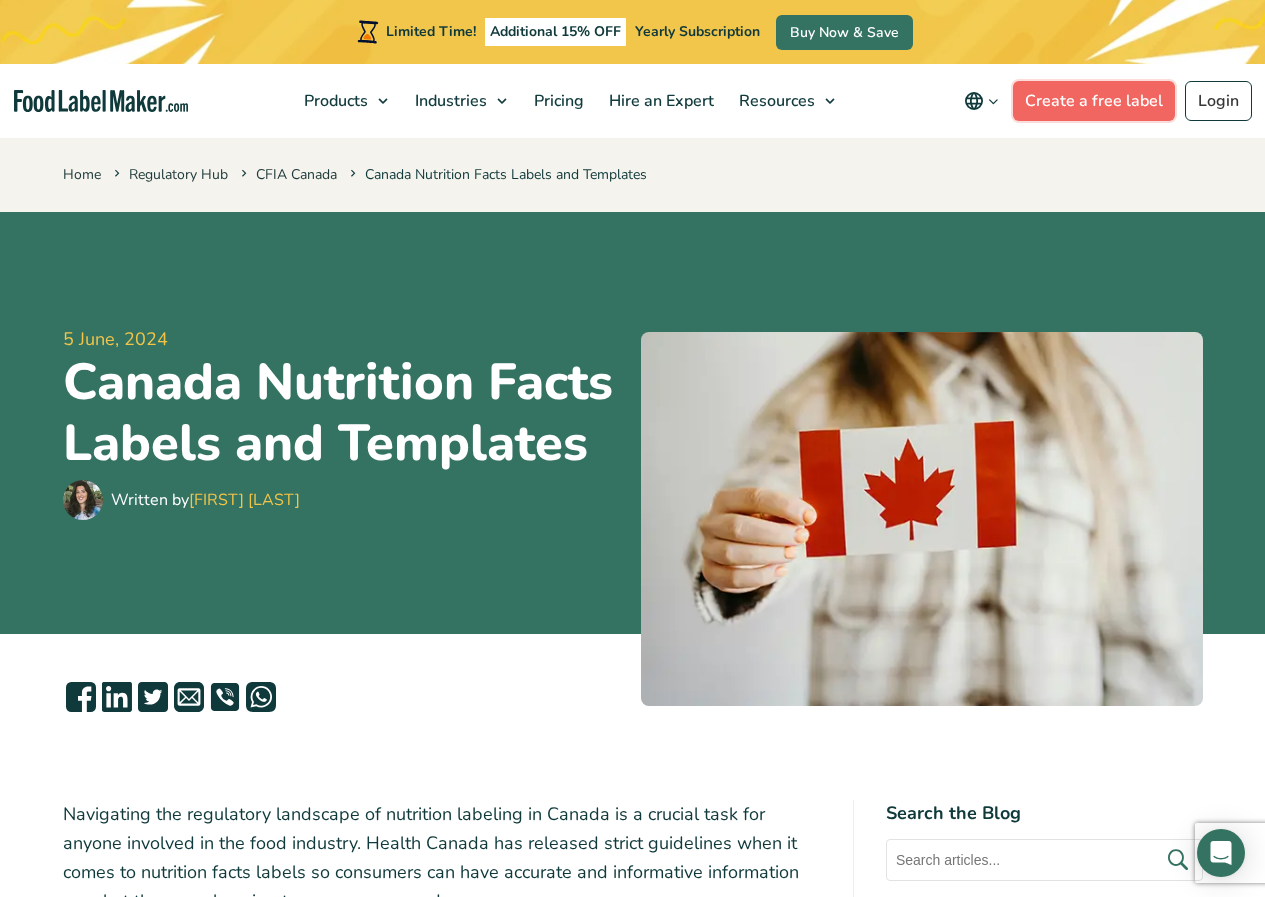 click on "Create a free label" at bounding box center (1094, 101) 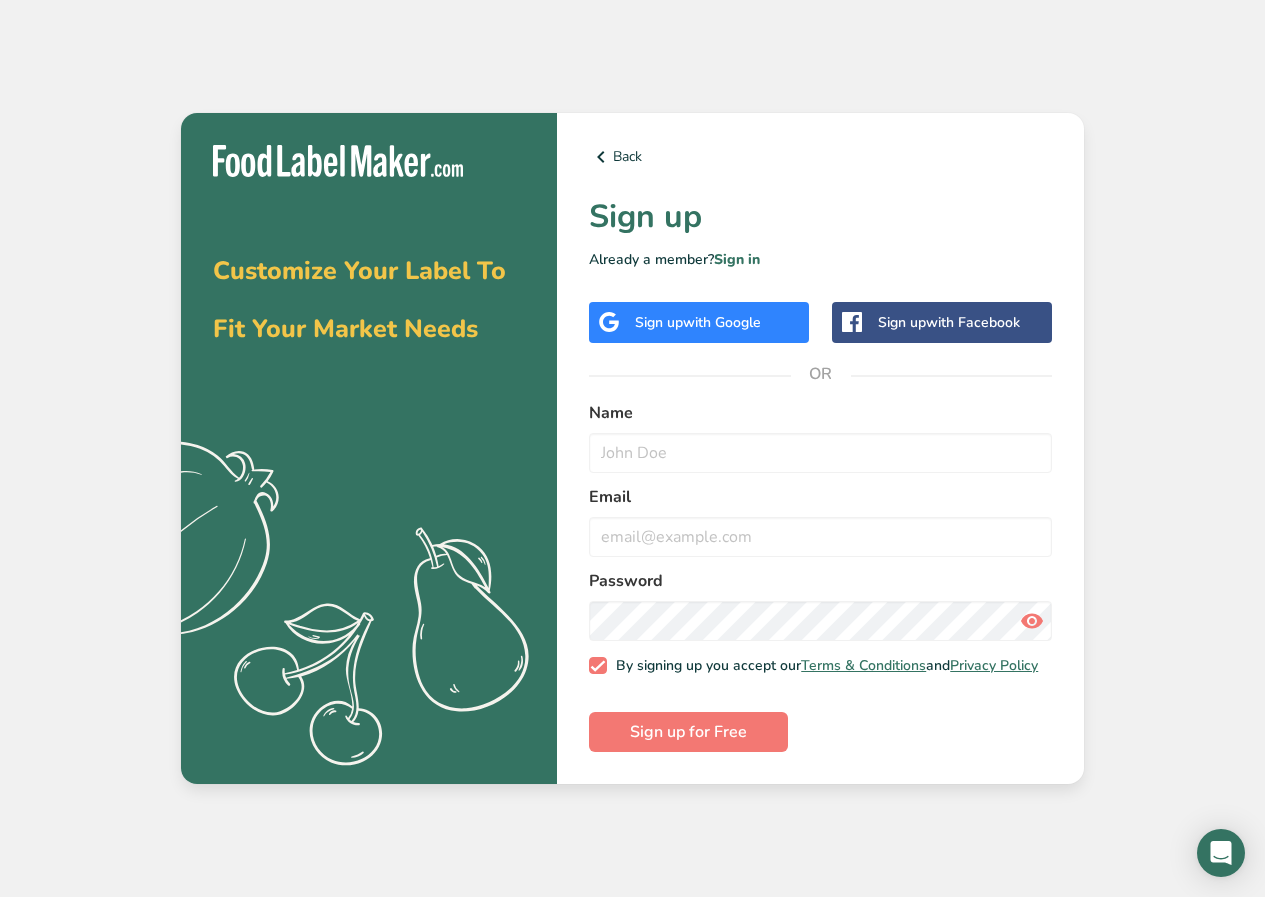 scroll, scrollTop: 0, scrollLeft: 0, axis: both 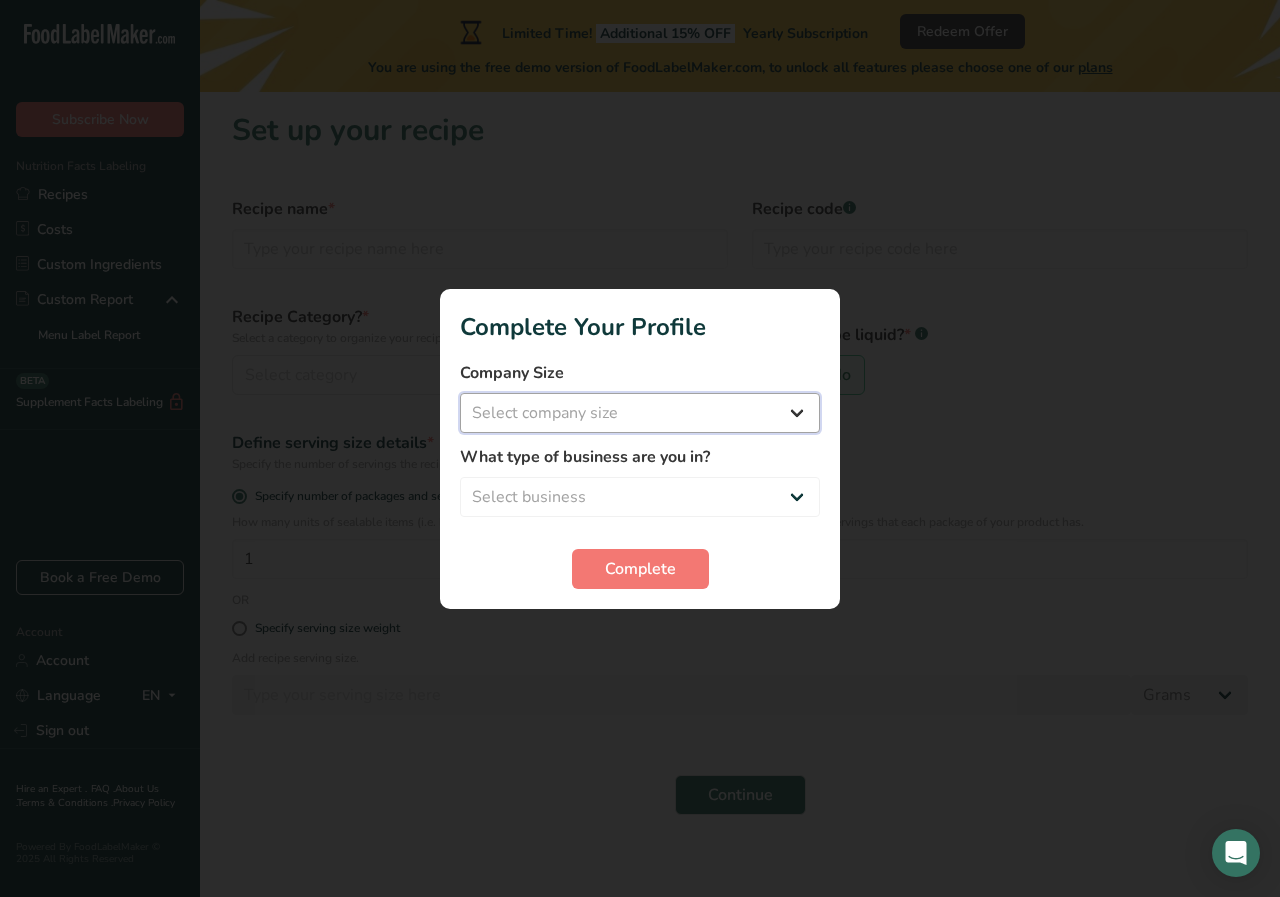 click on "Select company size
Fewer than 10 Employees
10 to 50 Employees
51 to 500 Employees
Over 500 Employees" at bounding box center (640, 413) 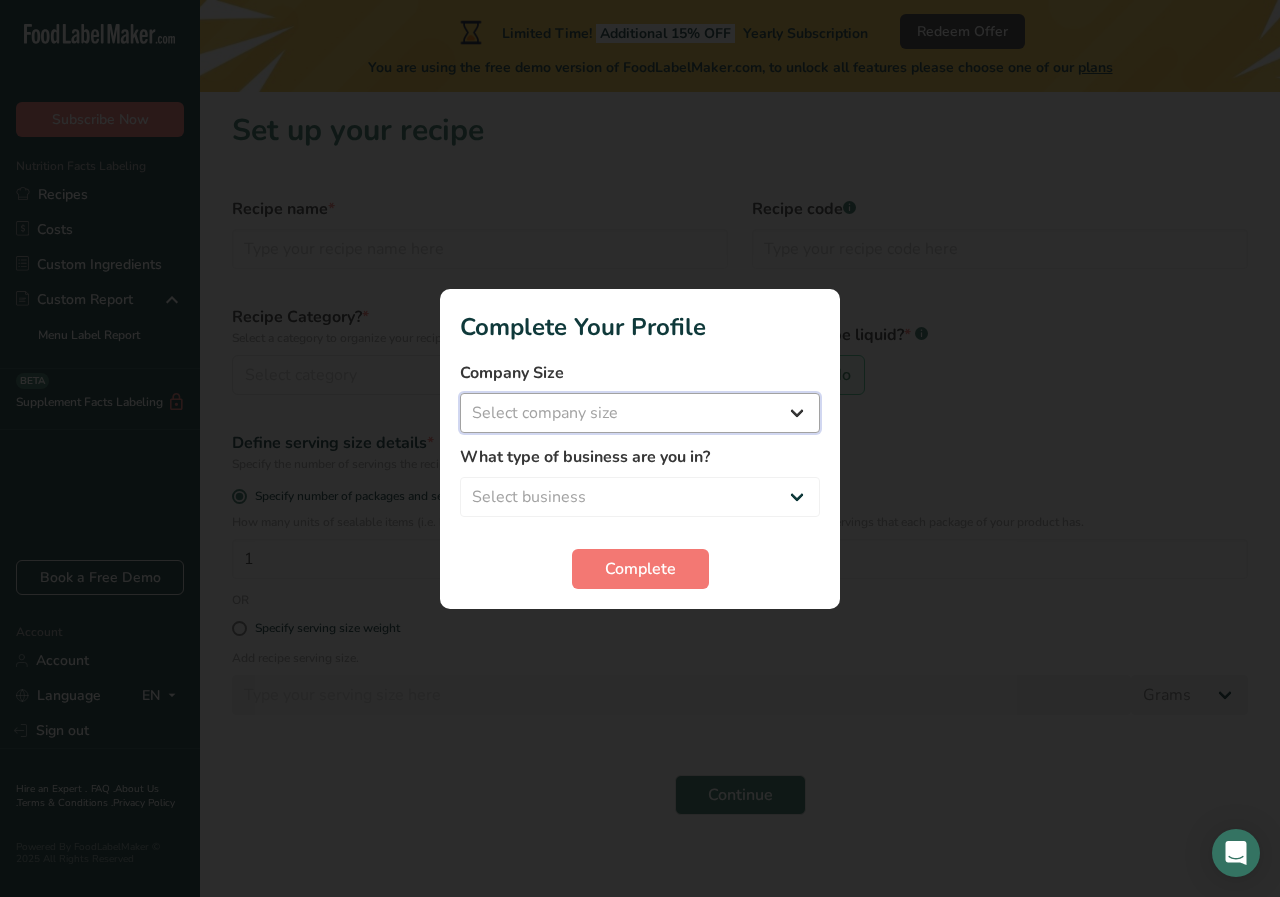 select on "1" 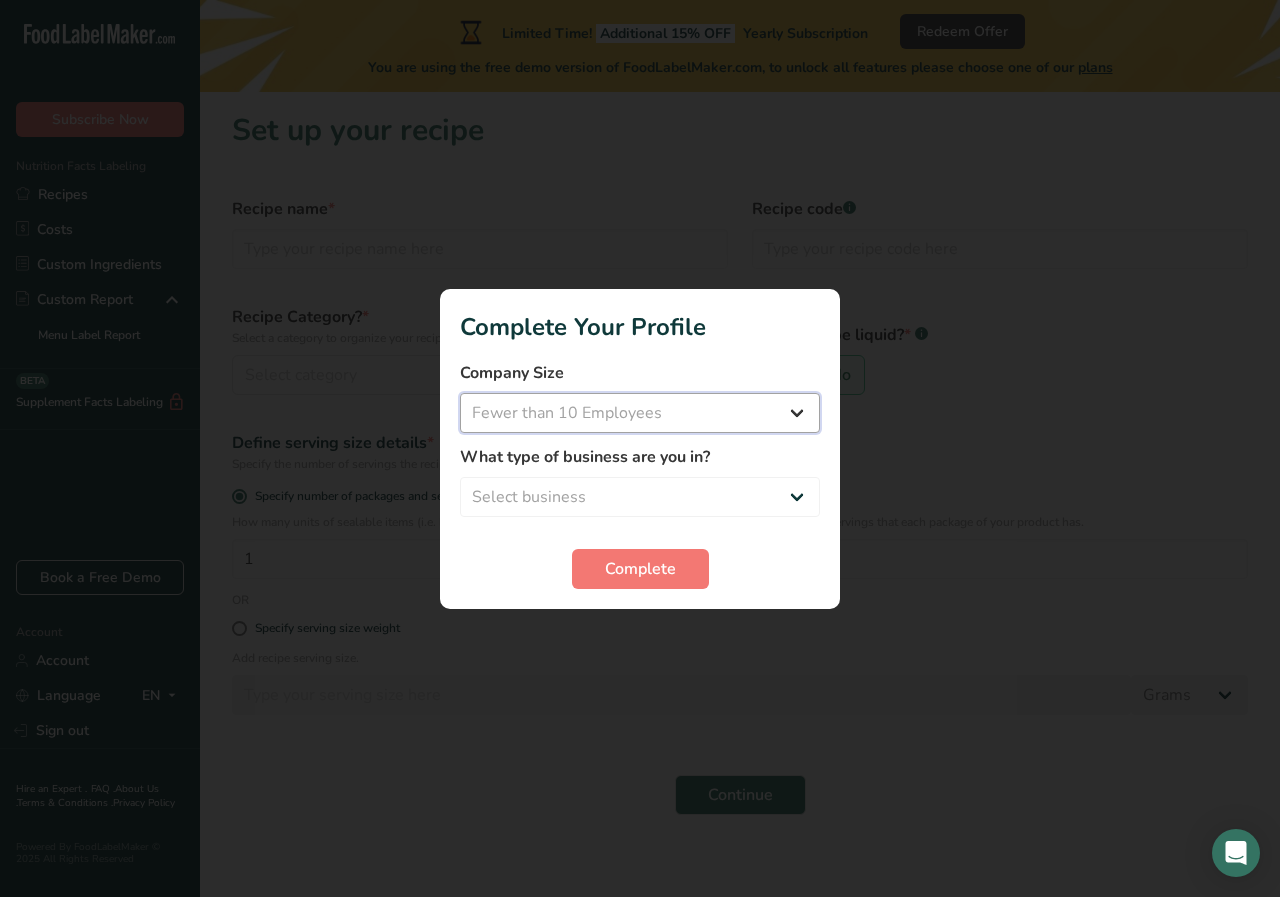 click on "Select company size
Fewer than 10 Employees
10 to 50 Employees
51 to 500 Employees
Over 500 Employees" at bounding box center (640, 413) 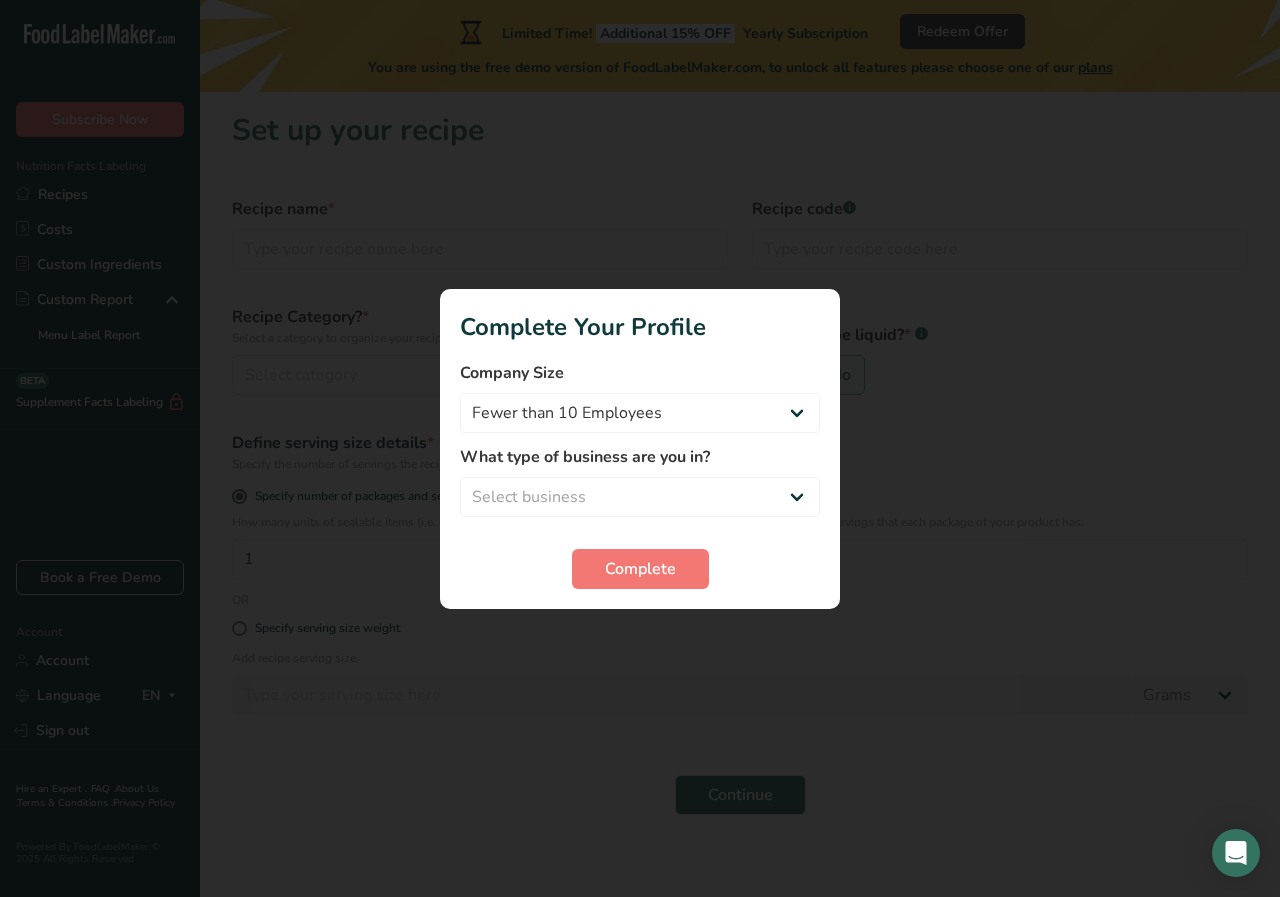 click on "What type of business are you in?  Select business
Packaged Food Manufacturer
Restaurant & Cafe
Bakery
Meal Plans & Catering Company
Nutritionist
Food Blogger
Personal Trainer
Other" at bounding box center [640, 481] 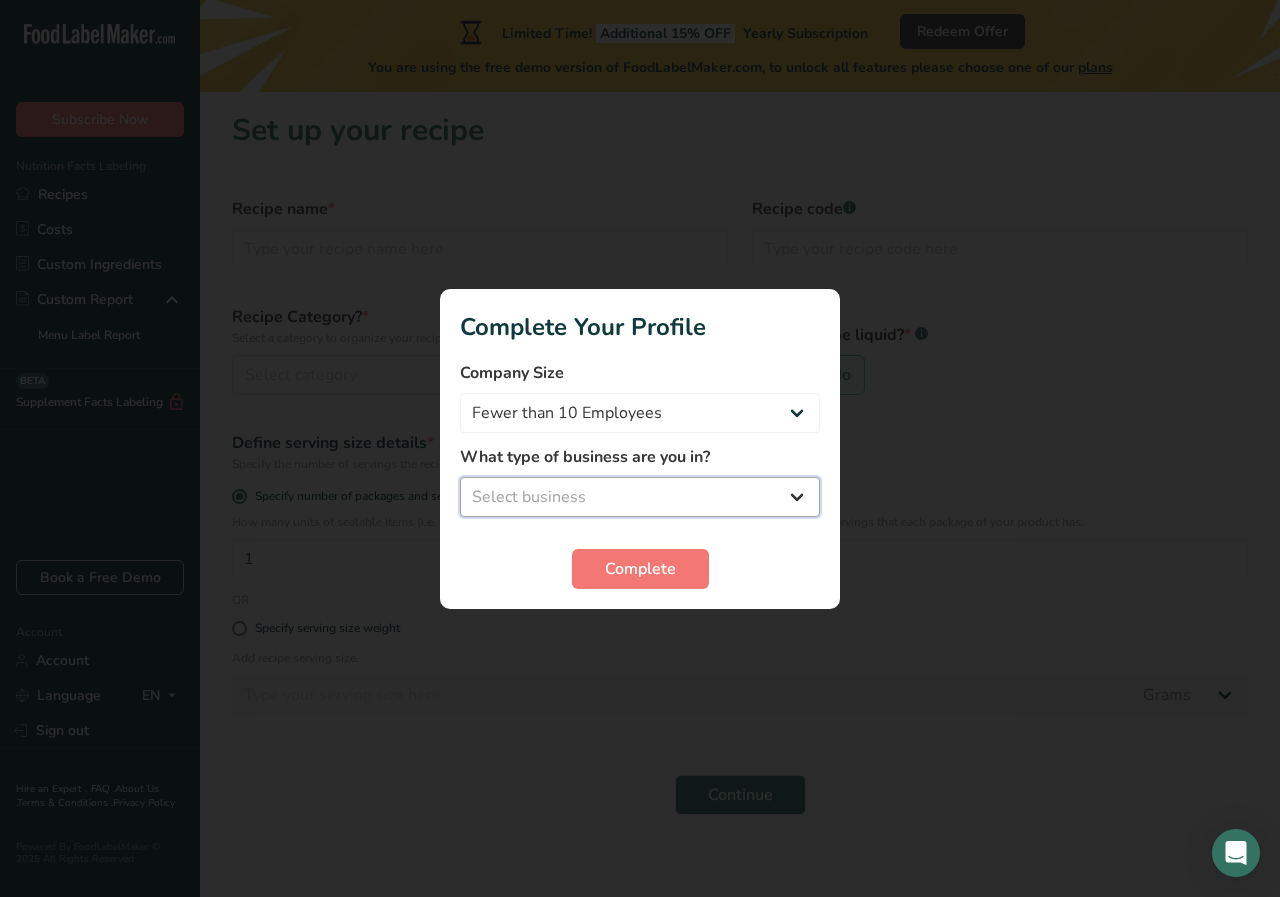 click on "Select business
Packaged Food Manufacturer
Restaurant & Cafe
Bakery
Meal Plans & Catering Company
Nutritionist
Food Blogger
Personal Trainer
Other" at bounding box center (640, 497) 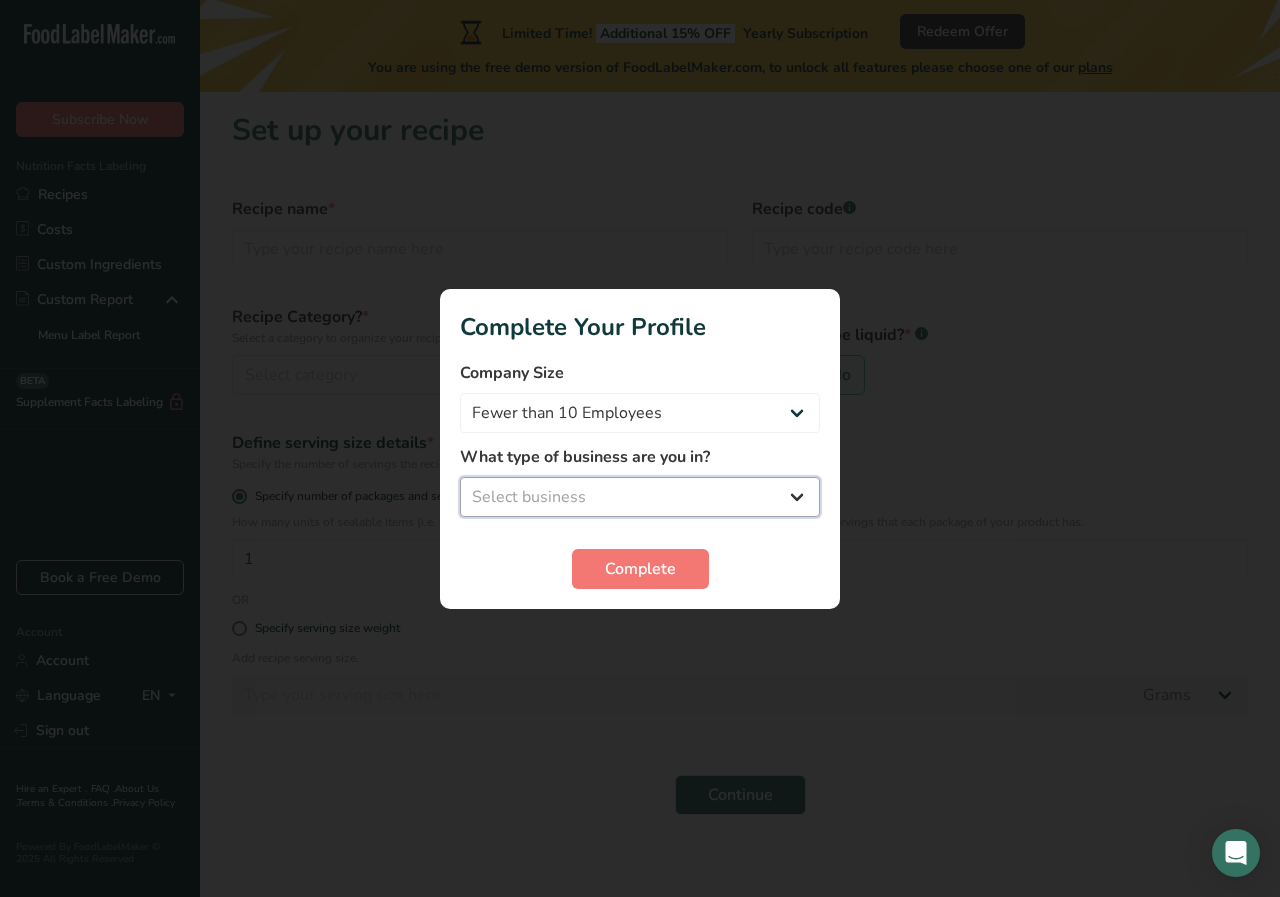 select on "1" 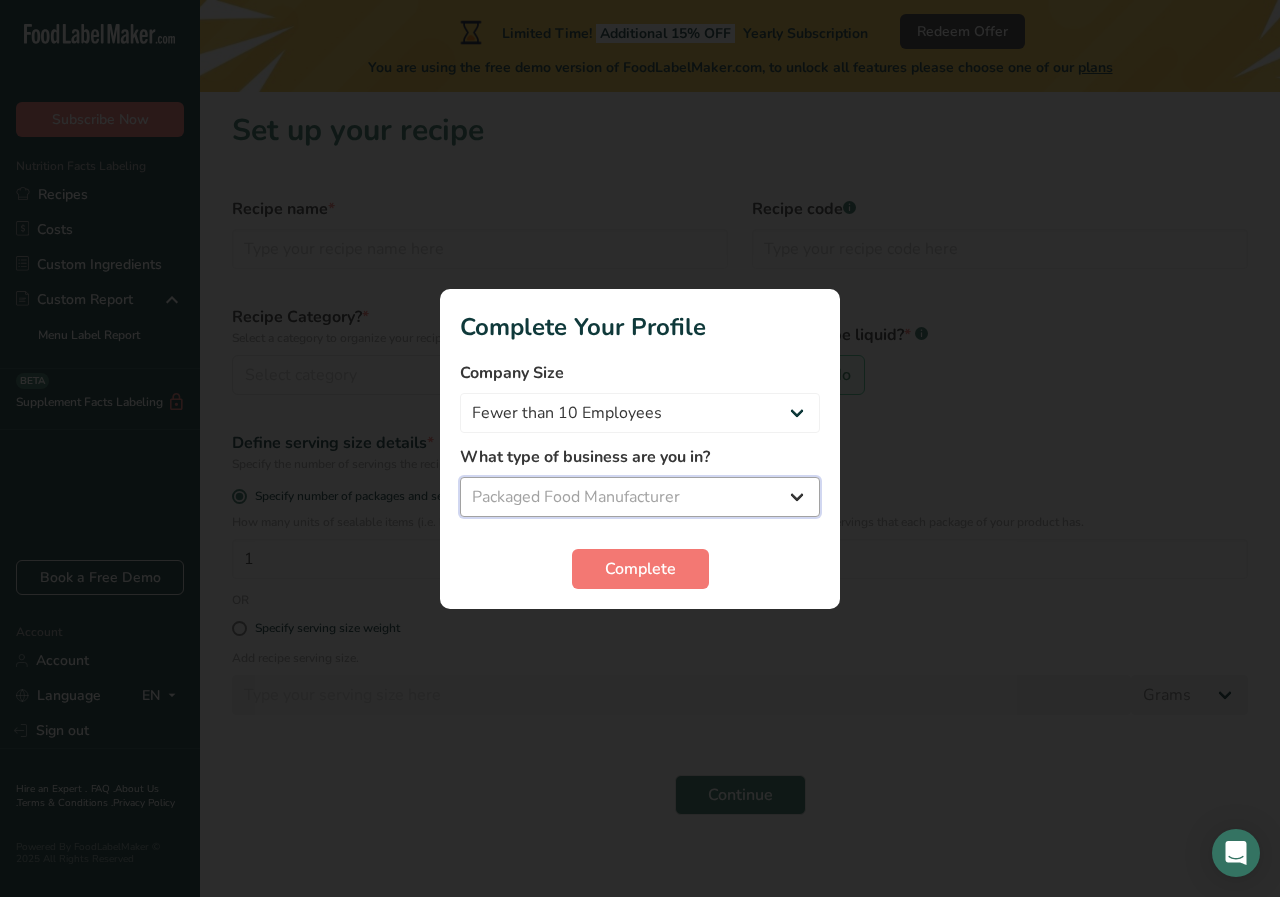 click on "Select business
Packaged Food Manufacturer
Restaurant & Cafe
Bakery
Meal Plans & Catering Company
Nutritionist
Food Blogger
Personal Trainer
Other" at bounding box center (640, 497) 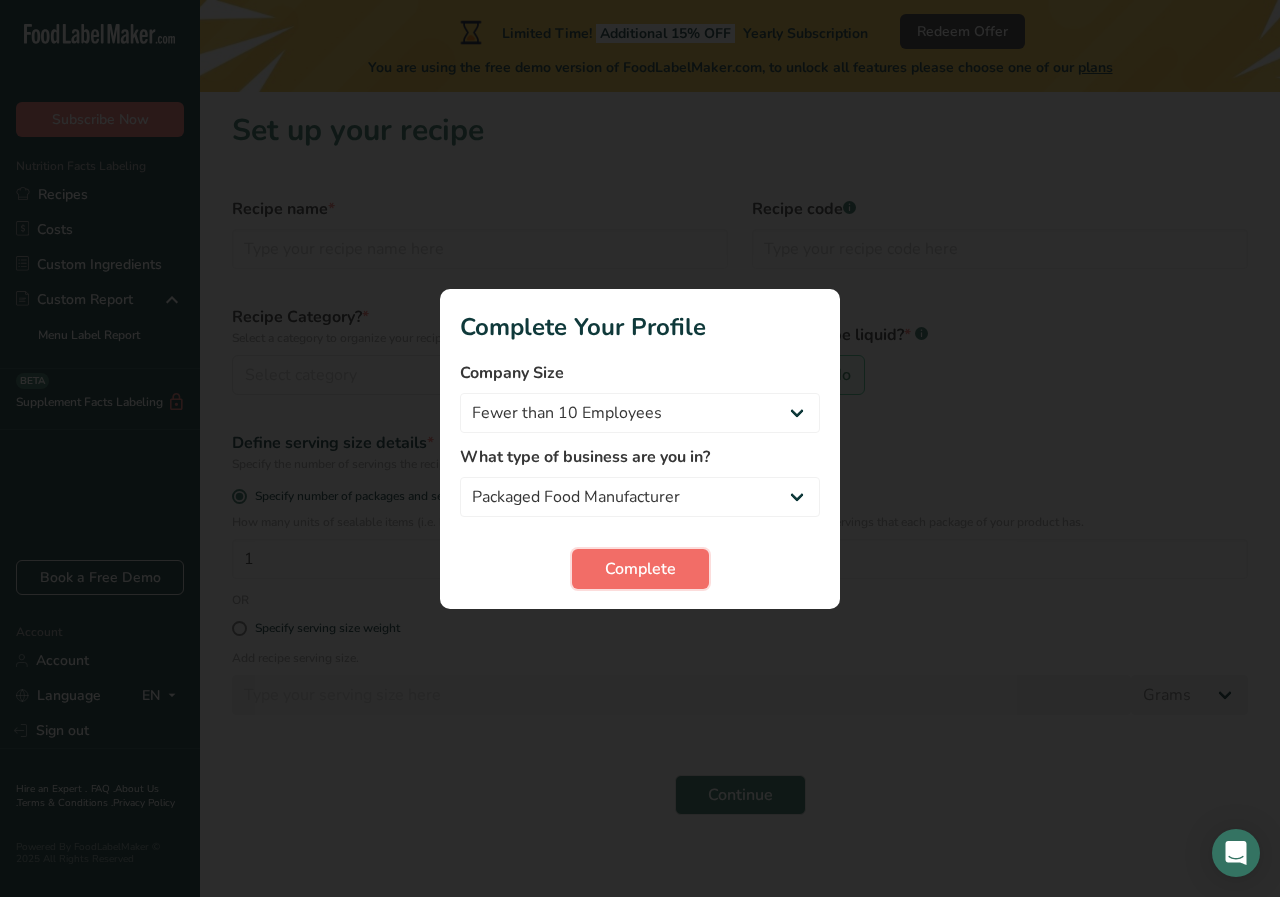 click on "Complete" at bounding box center [640, 569] 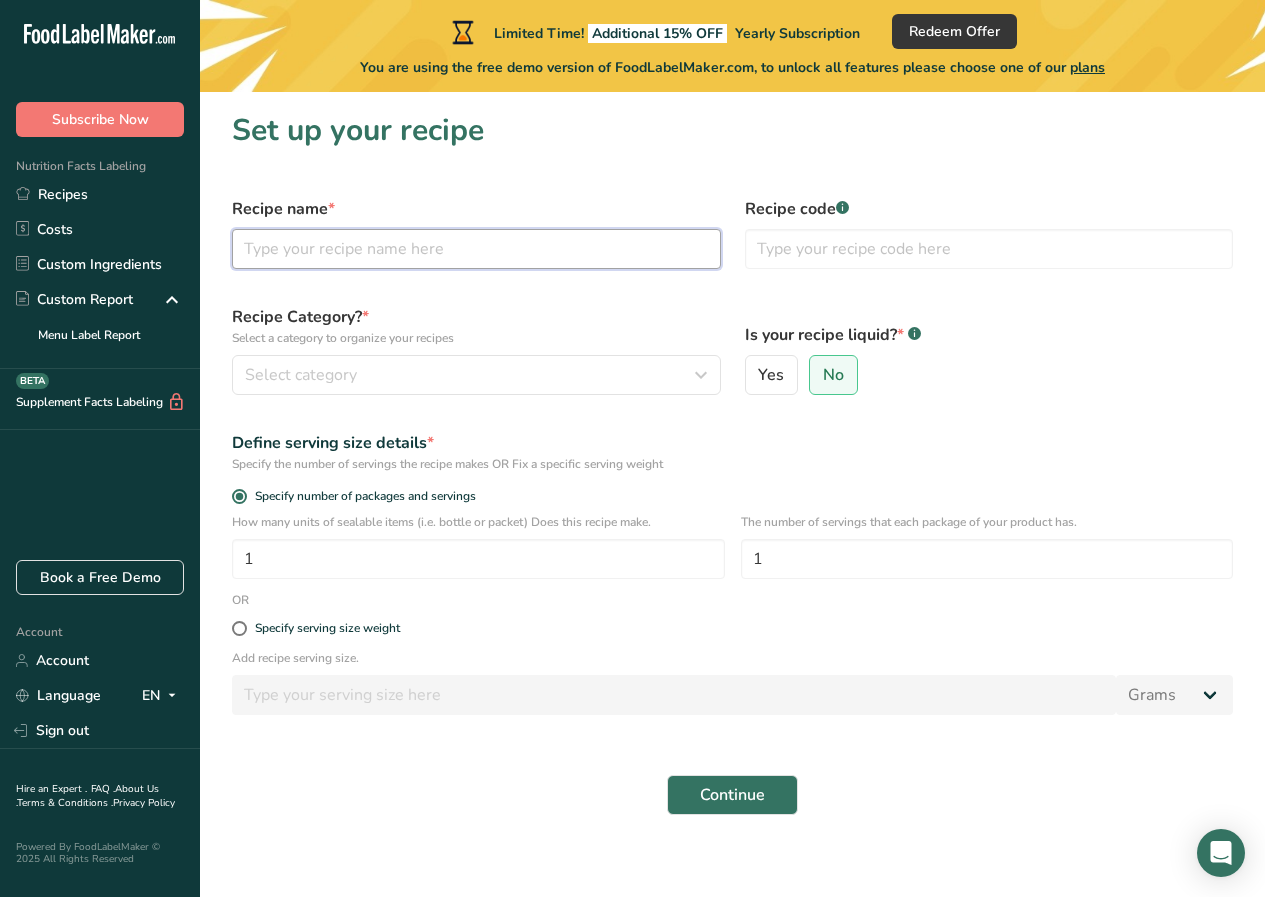 click at bounding box center (476, 249) 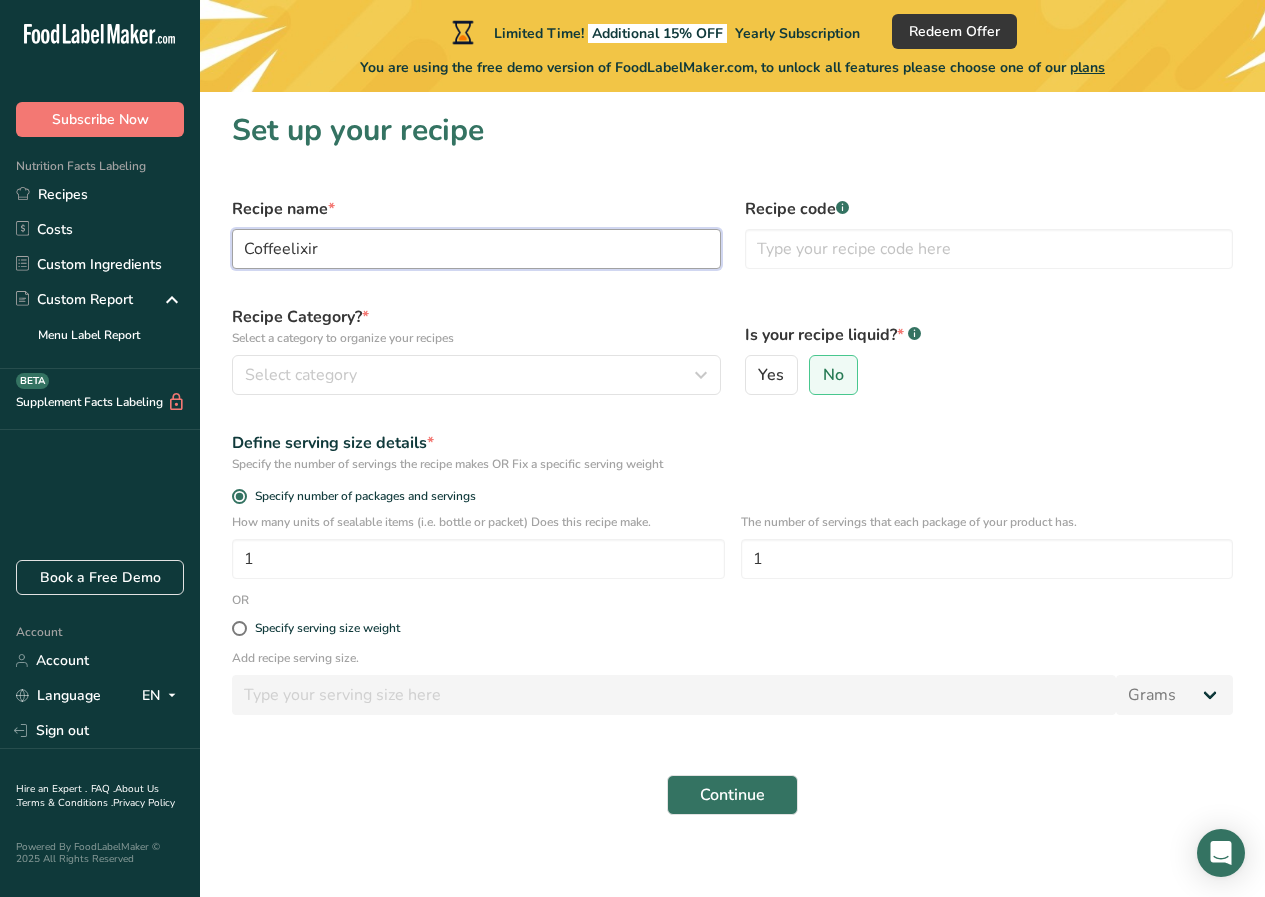 type on "Coffeelixir" 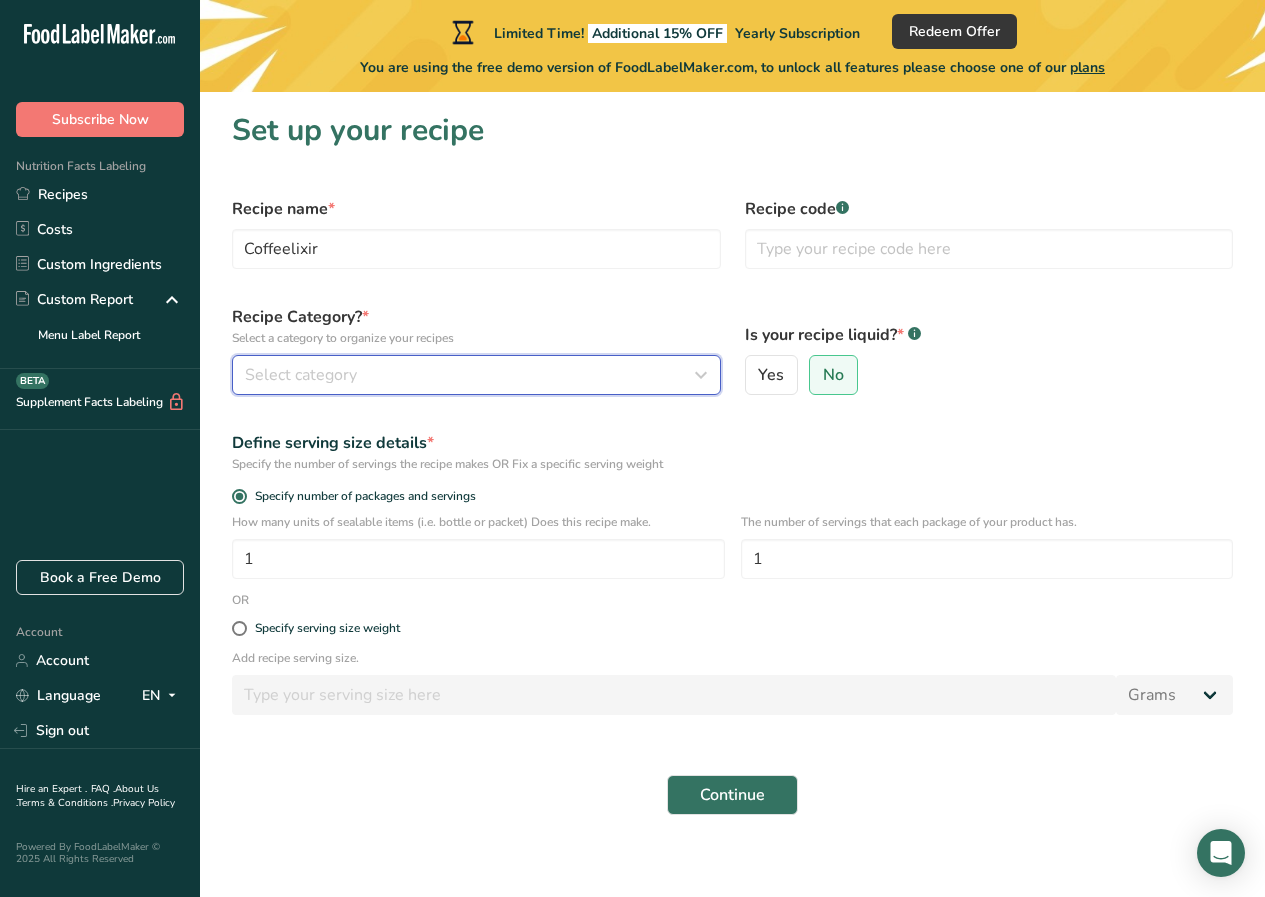 click on "Select category" at bounding box center (470, 375) 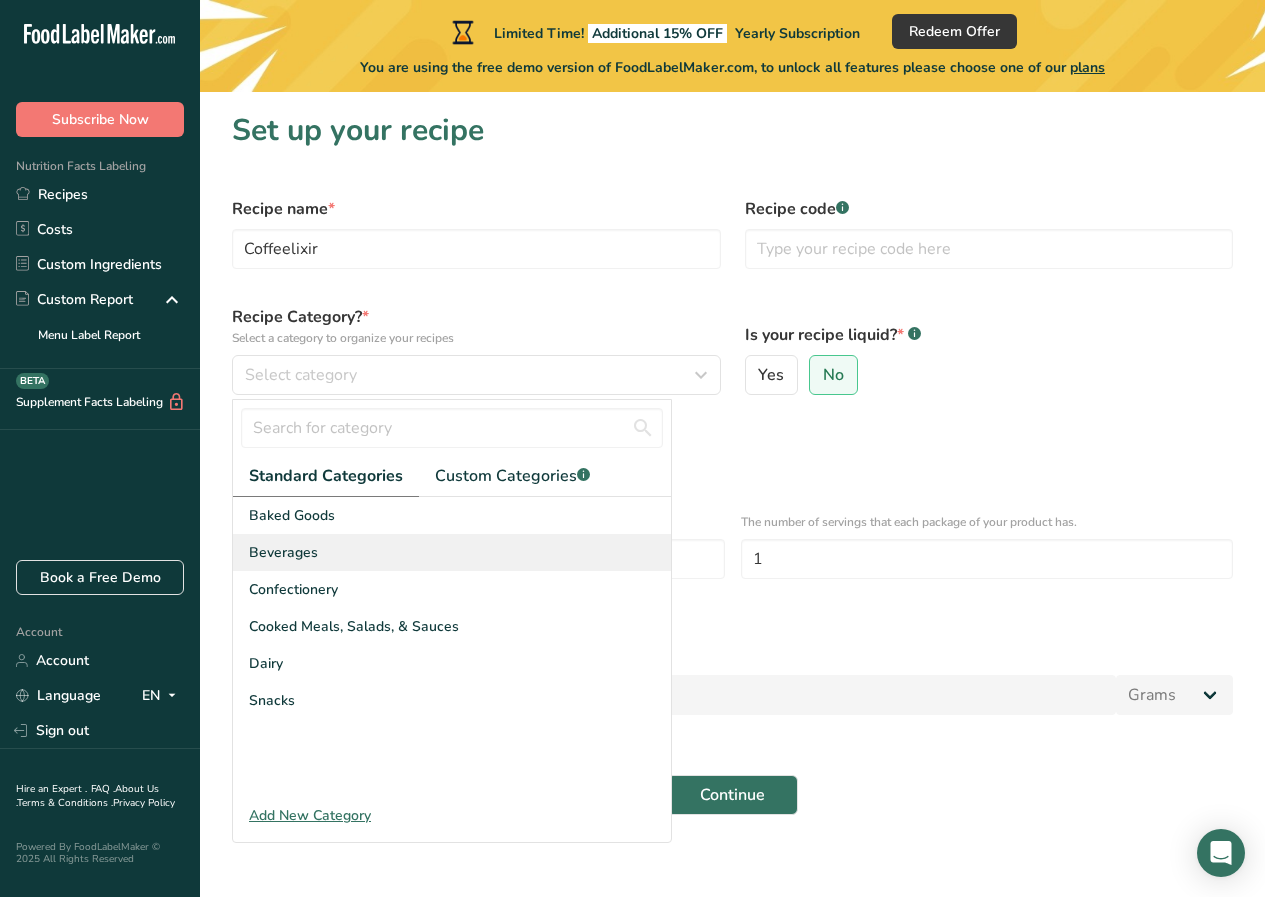 click on "Beverages" at bounding box center (452, 552) 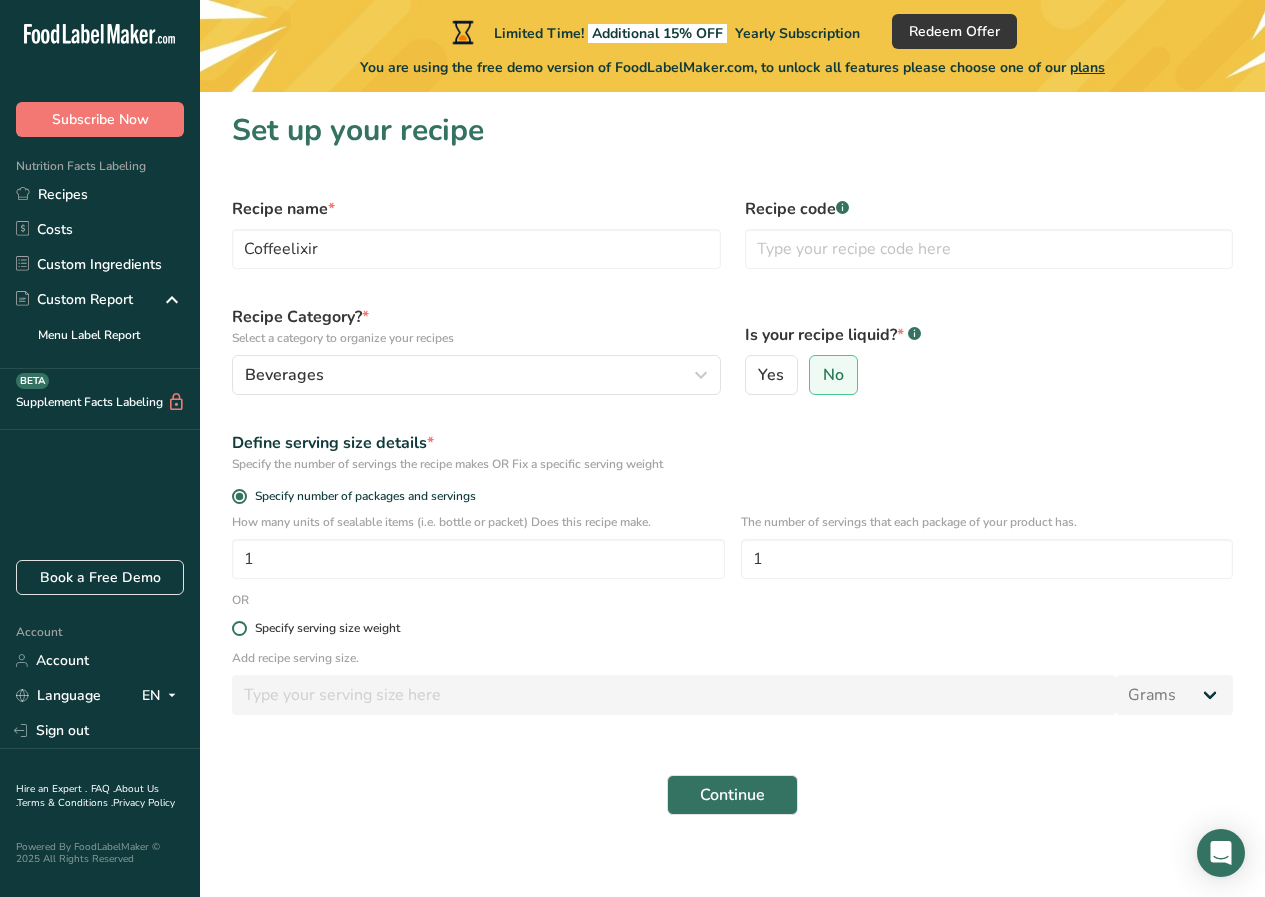 click at bounding box center [239, 628] 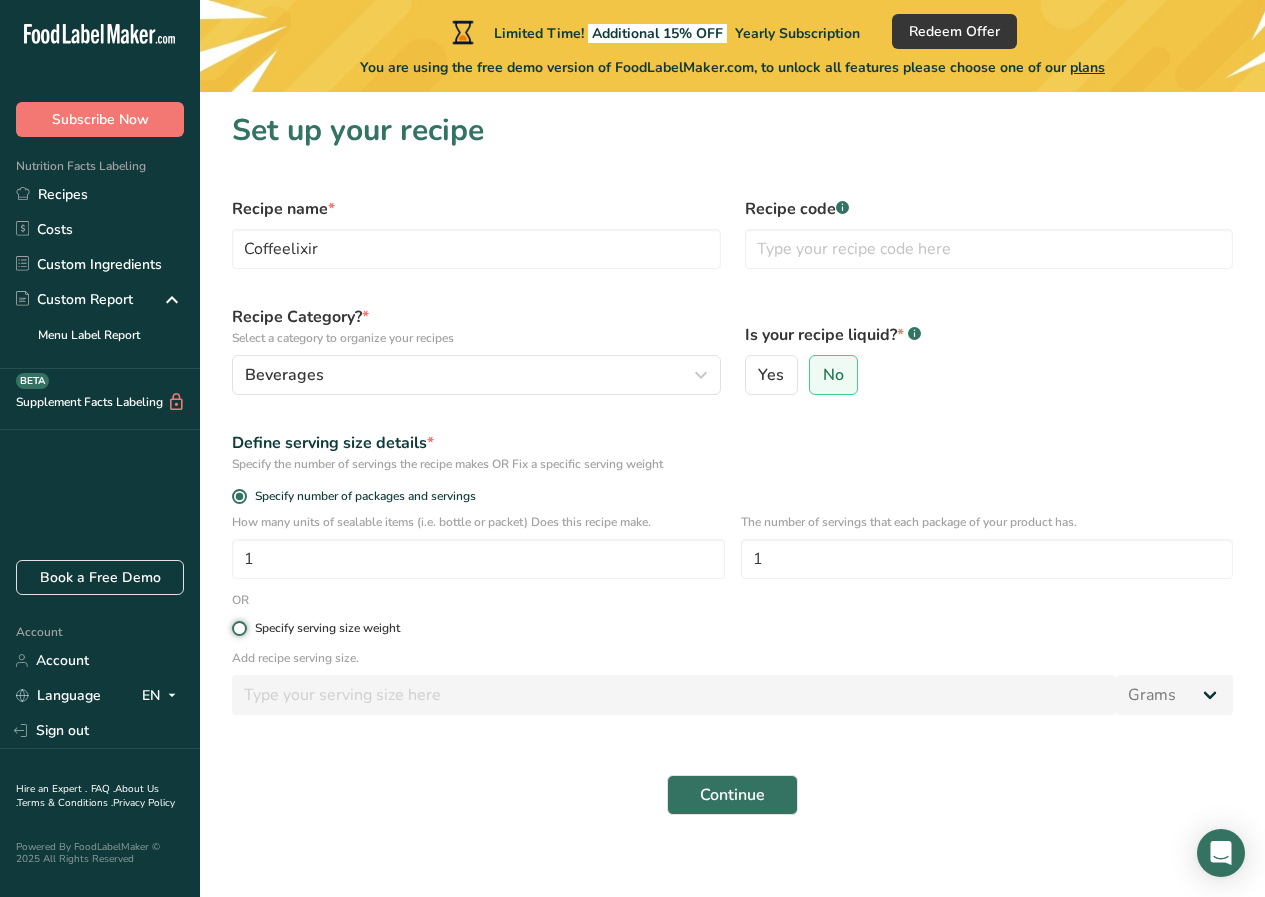 click on "Specify serving size weight" at bounding box center [238, 628] 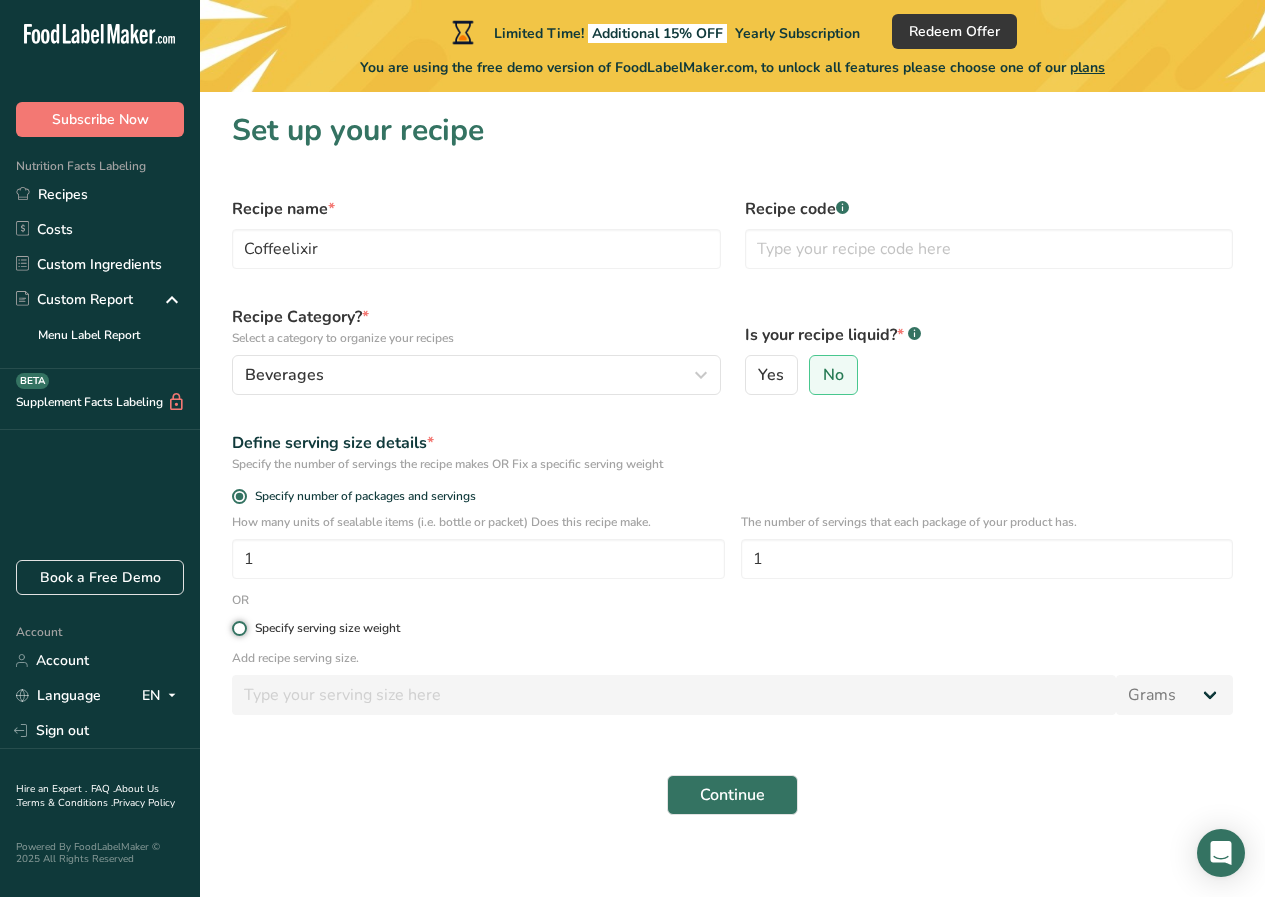 radio on "true" 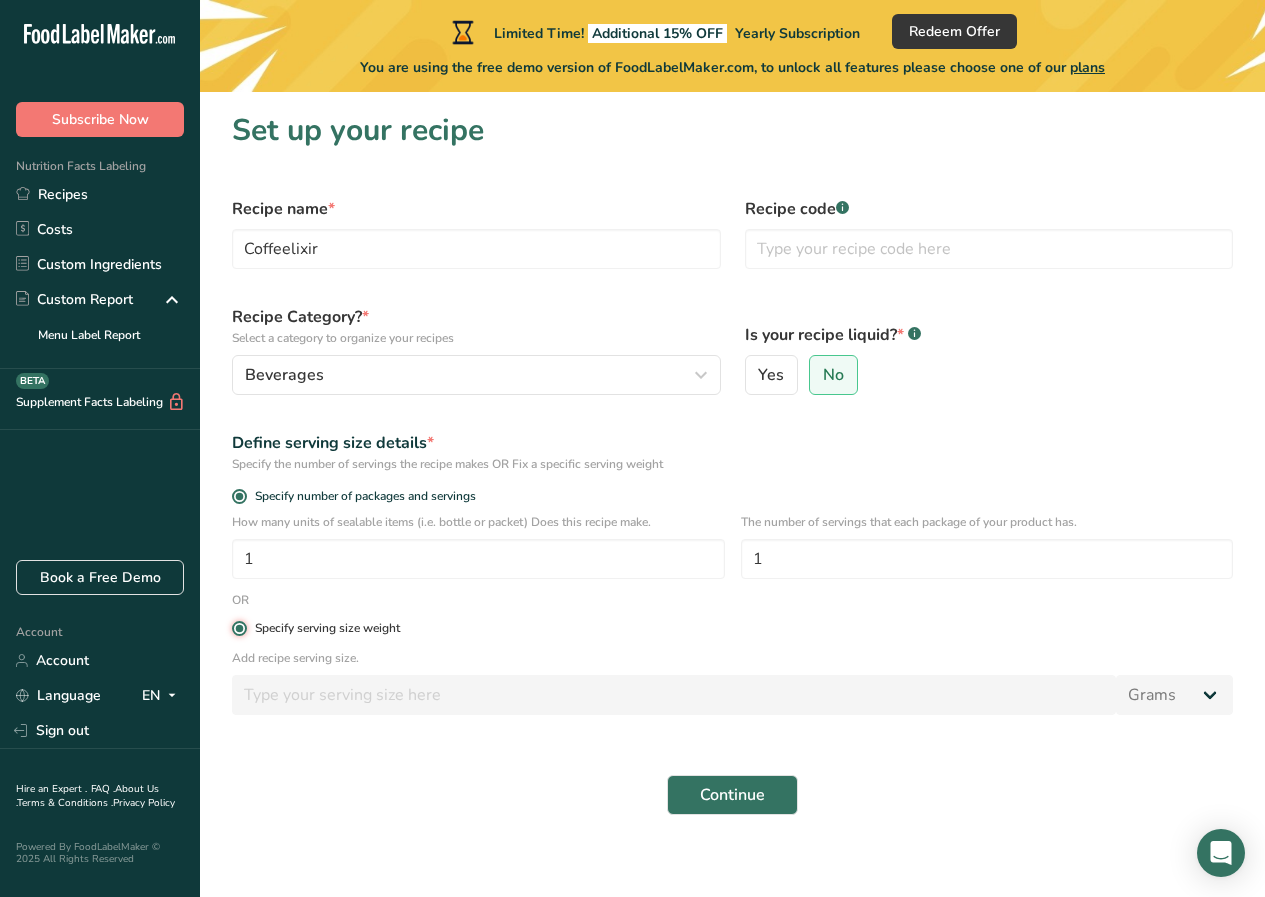 radio on "false" 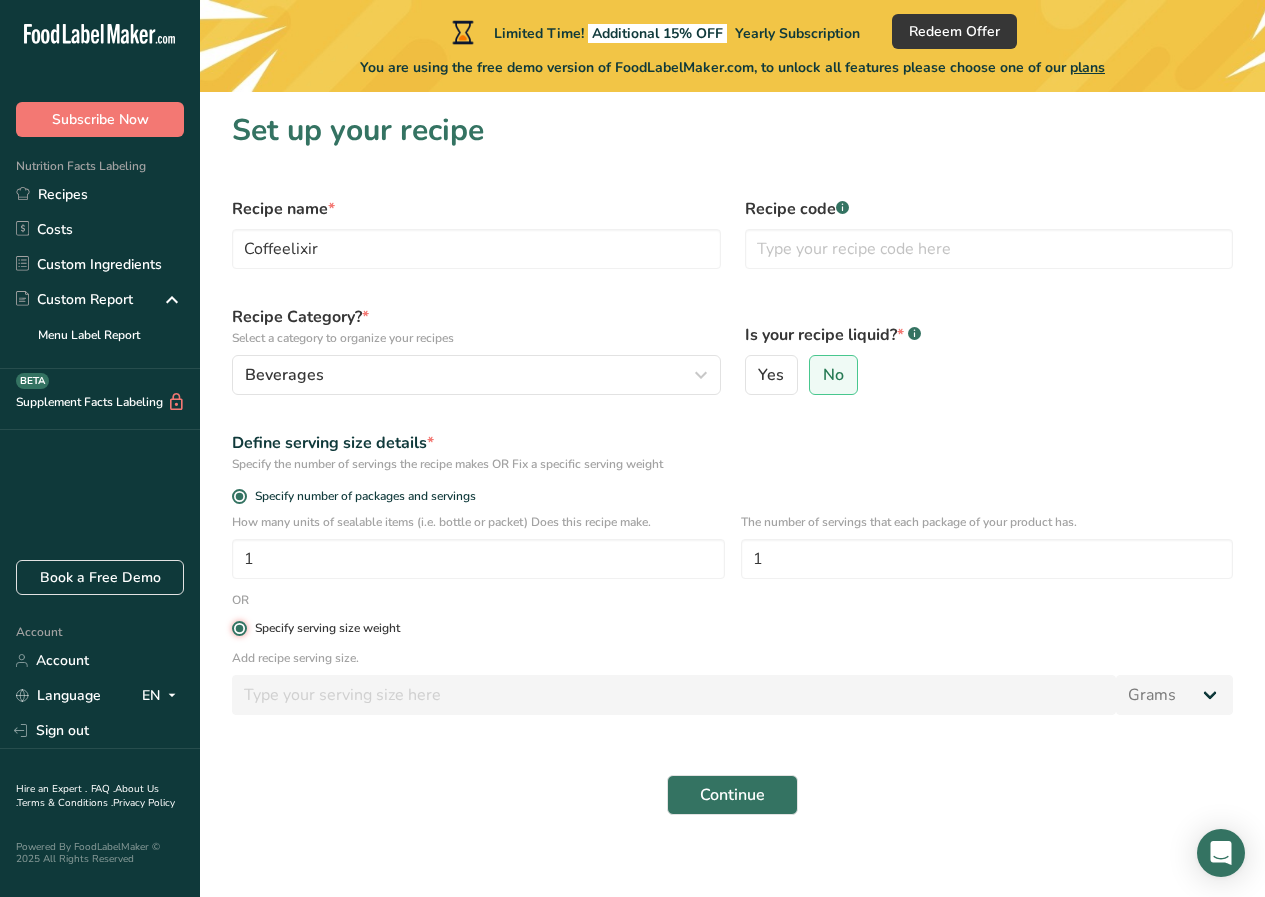 type 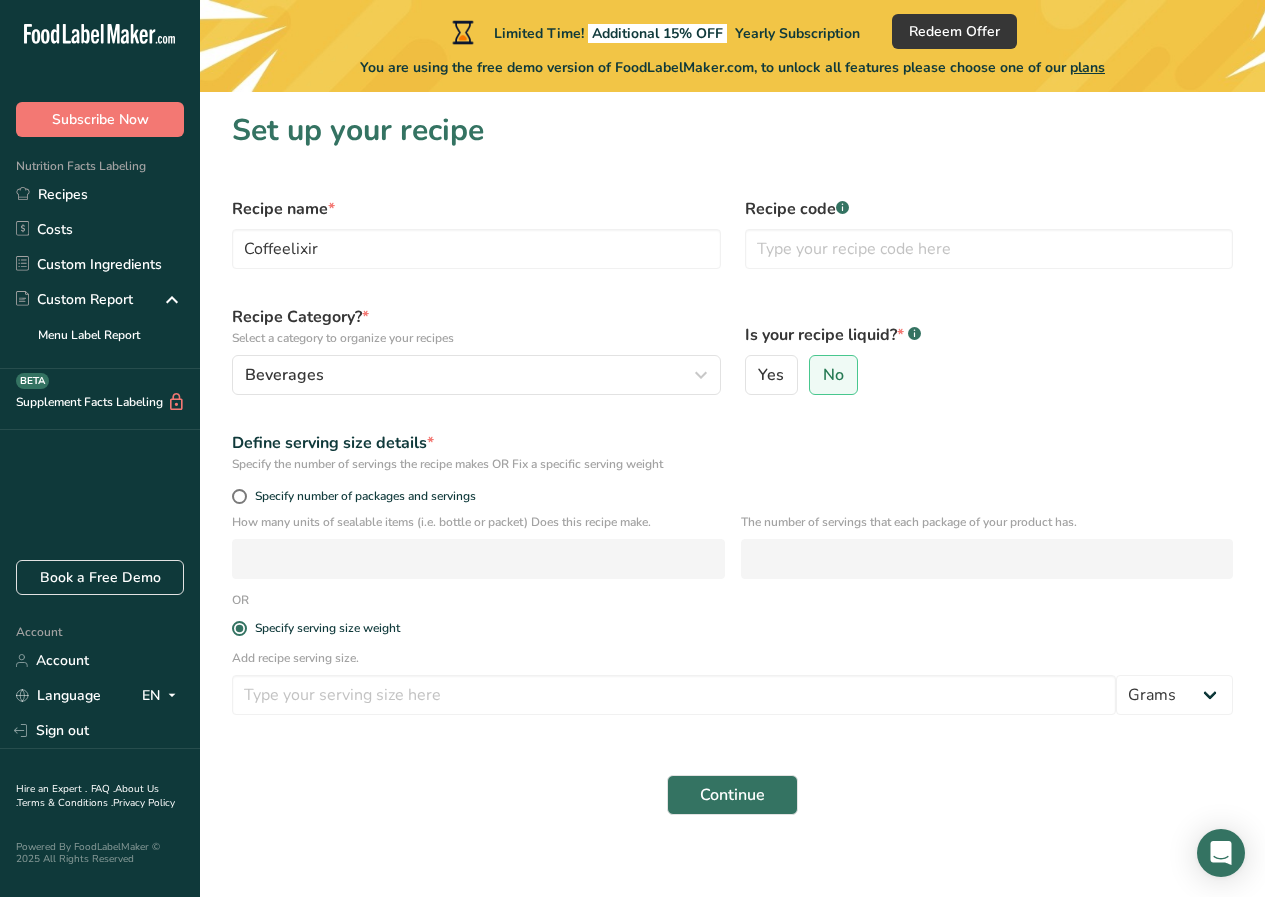 scroll, scrollTop: 14, scrollLeft: 0, axis: vertical 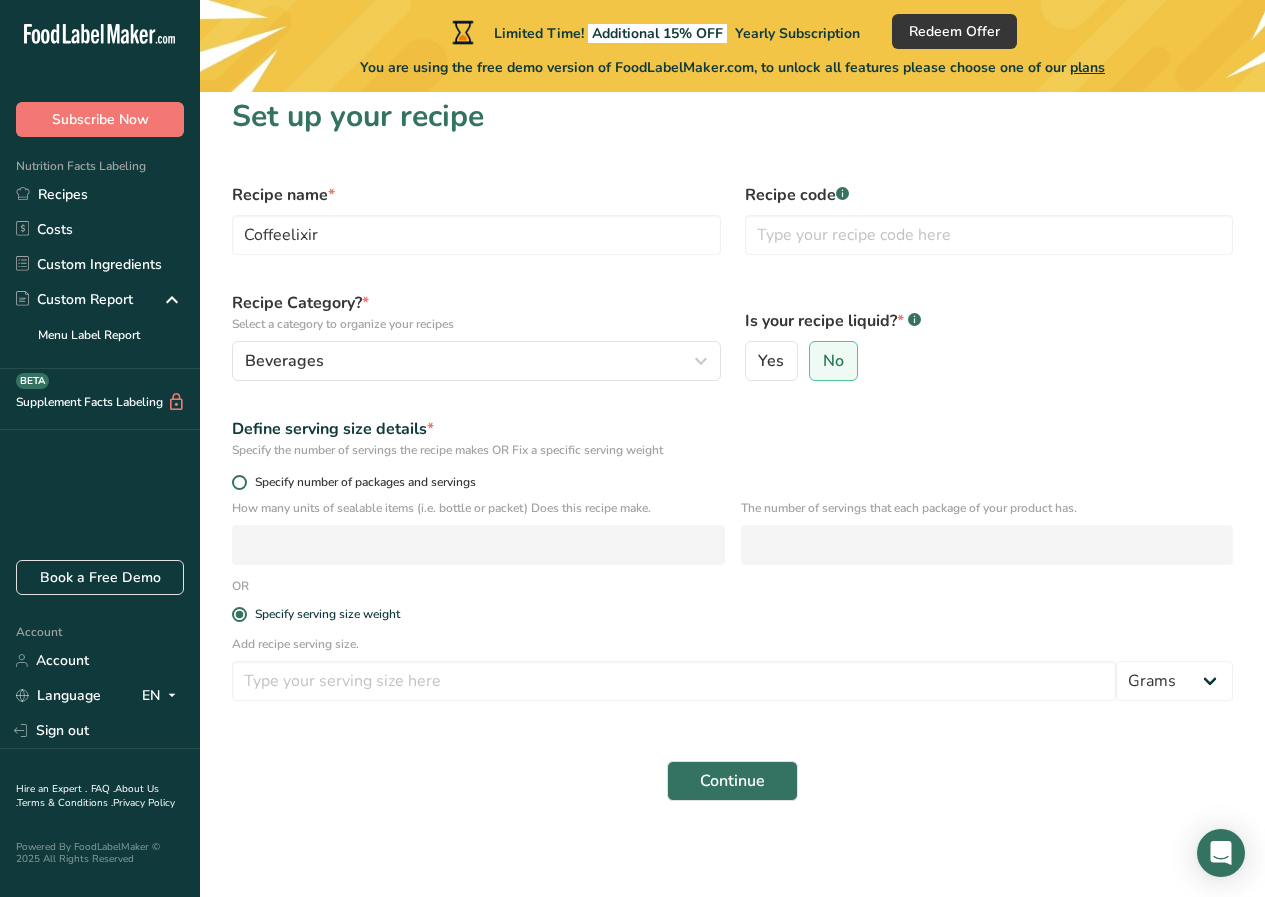 click at bounding box center (239, 482) 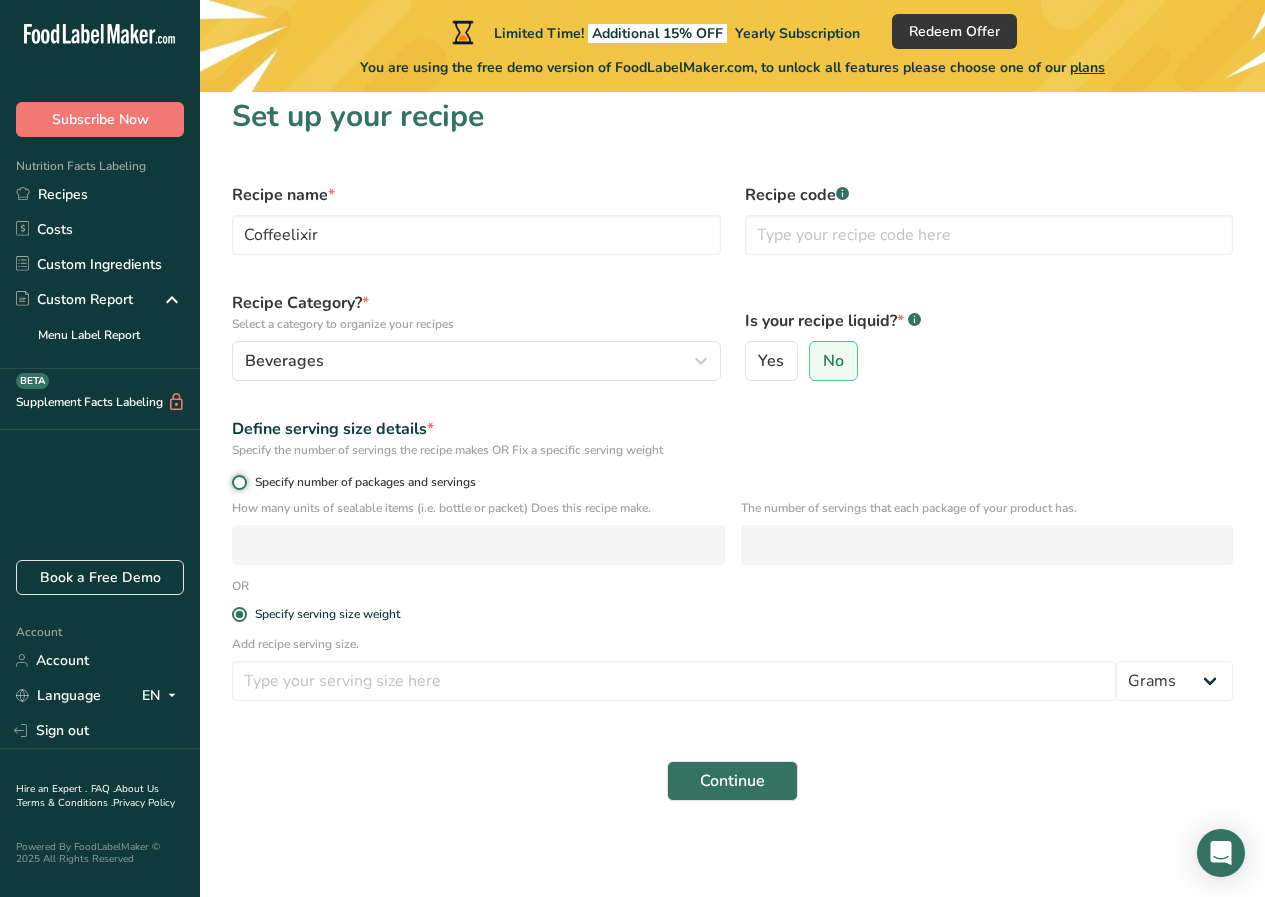 click on "Specify number of packages and servings" at bounding box center [238, 482] 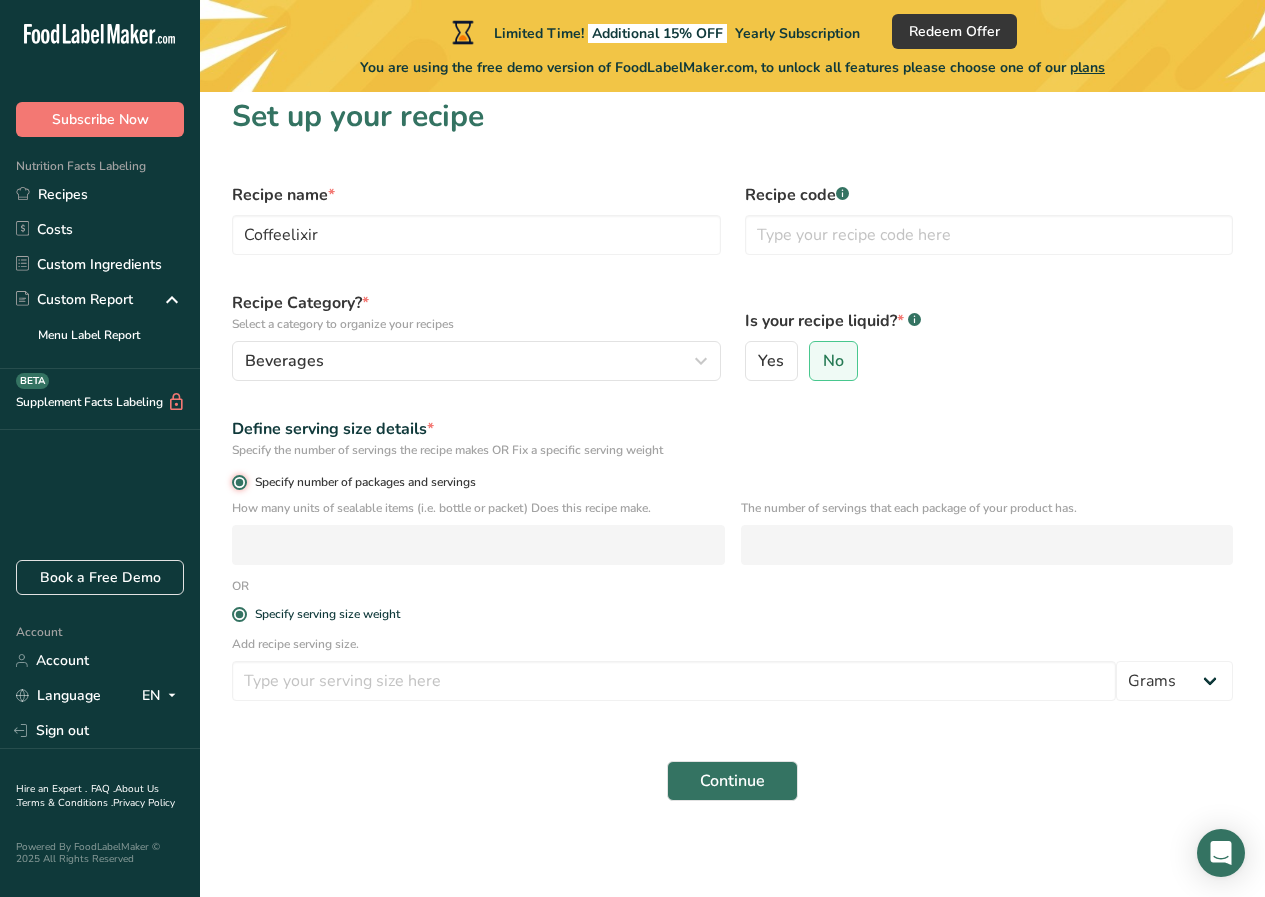 radio on "false" 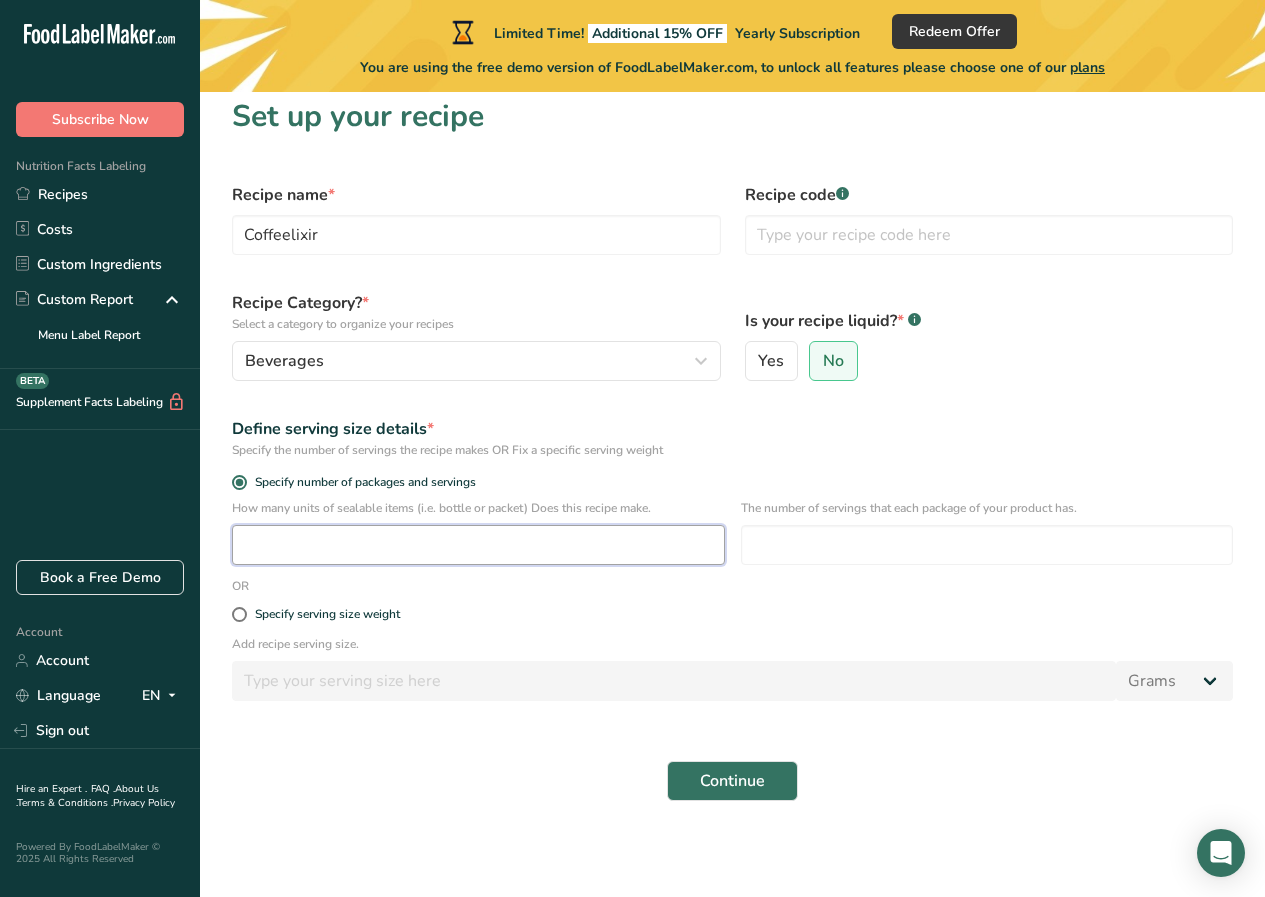click at bounding box center (478, 545) 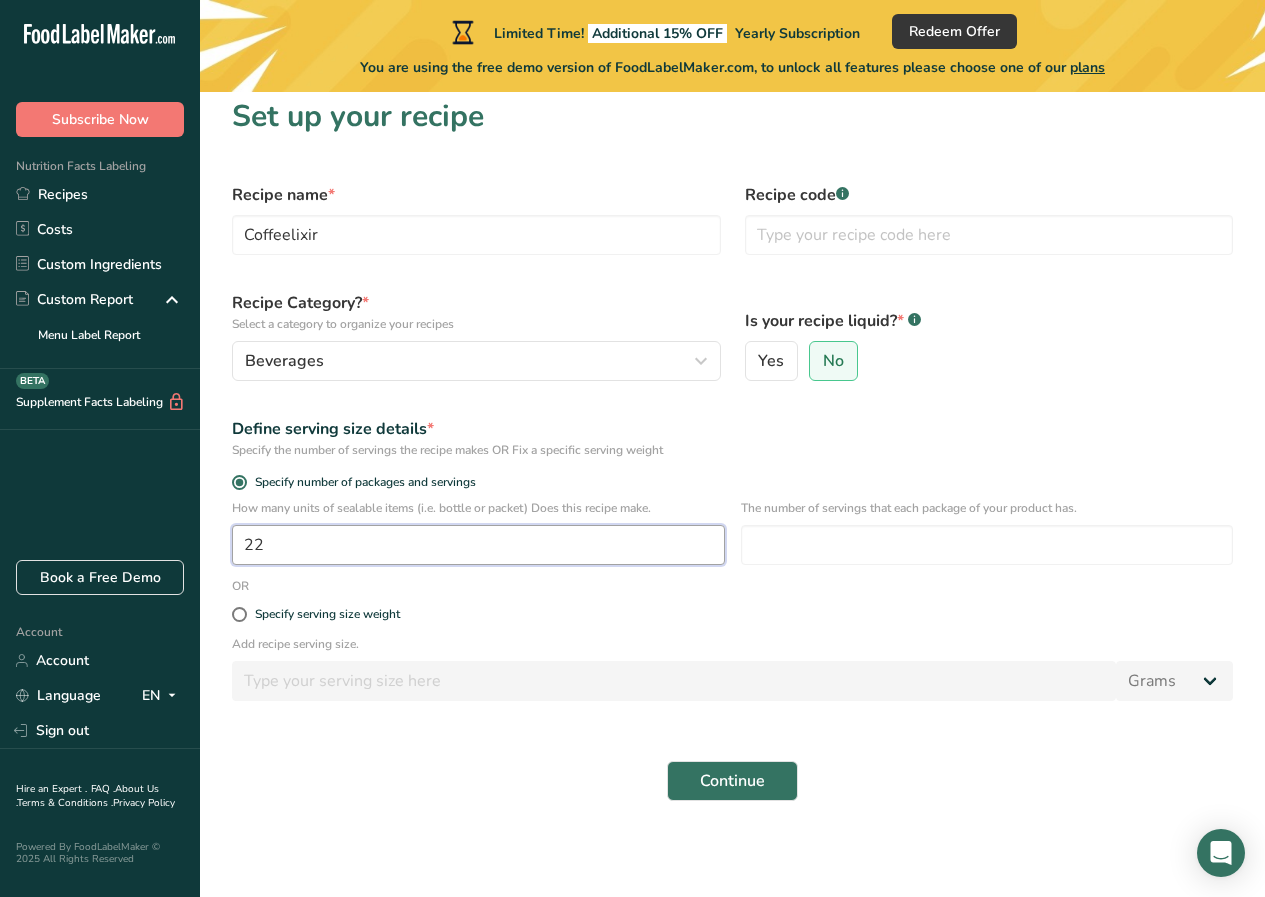 drag, startPoint x: 251, startPoint y: 544, endPoint x: 187, endPoint y: 554, distance: 64.77654 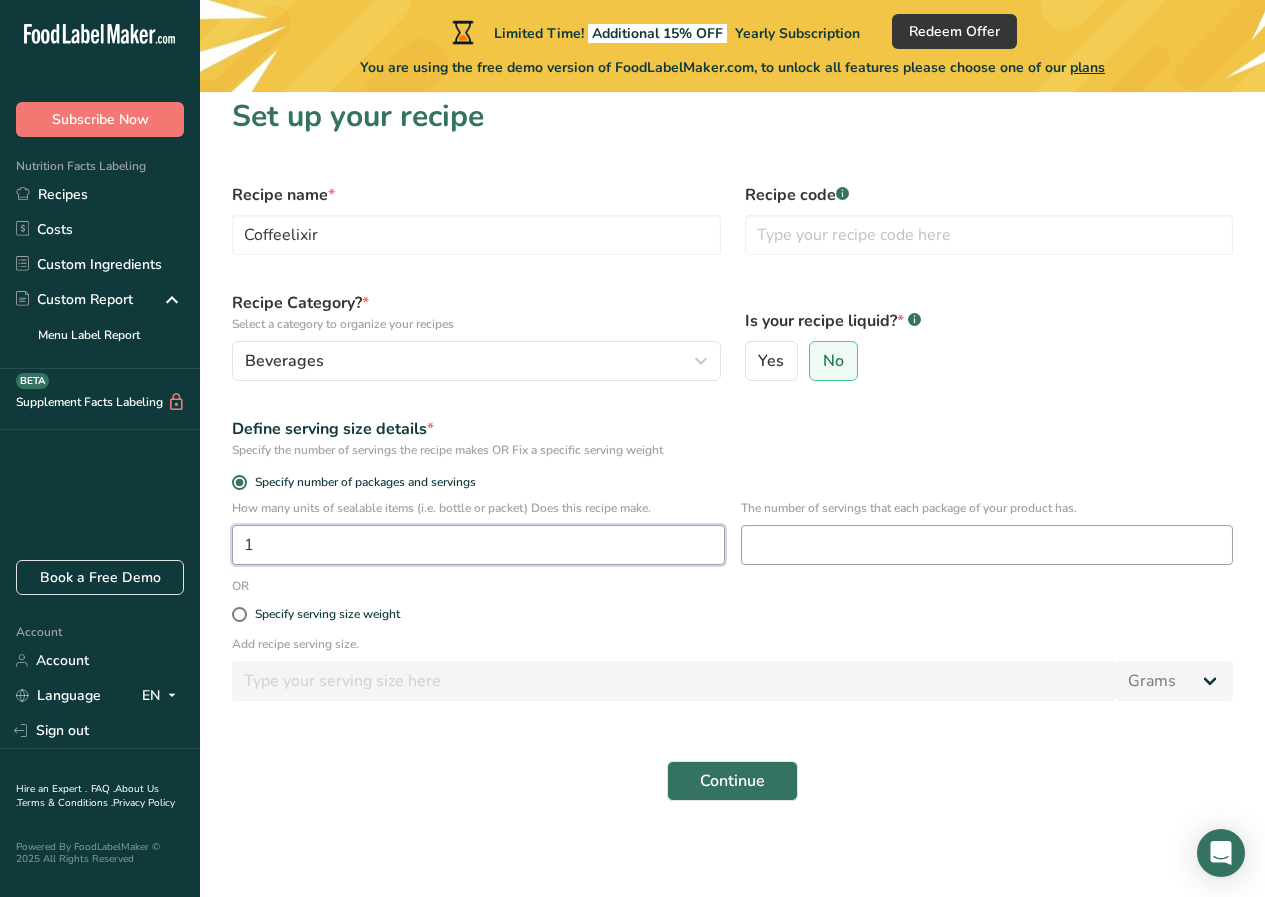 type on "1" 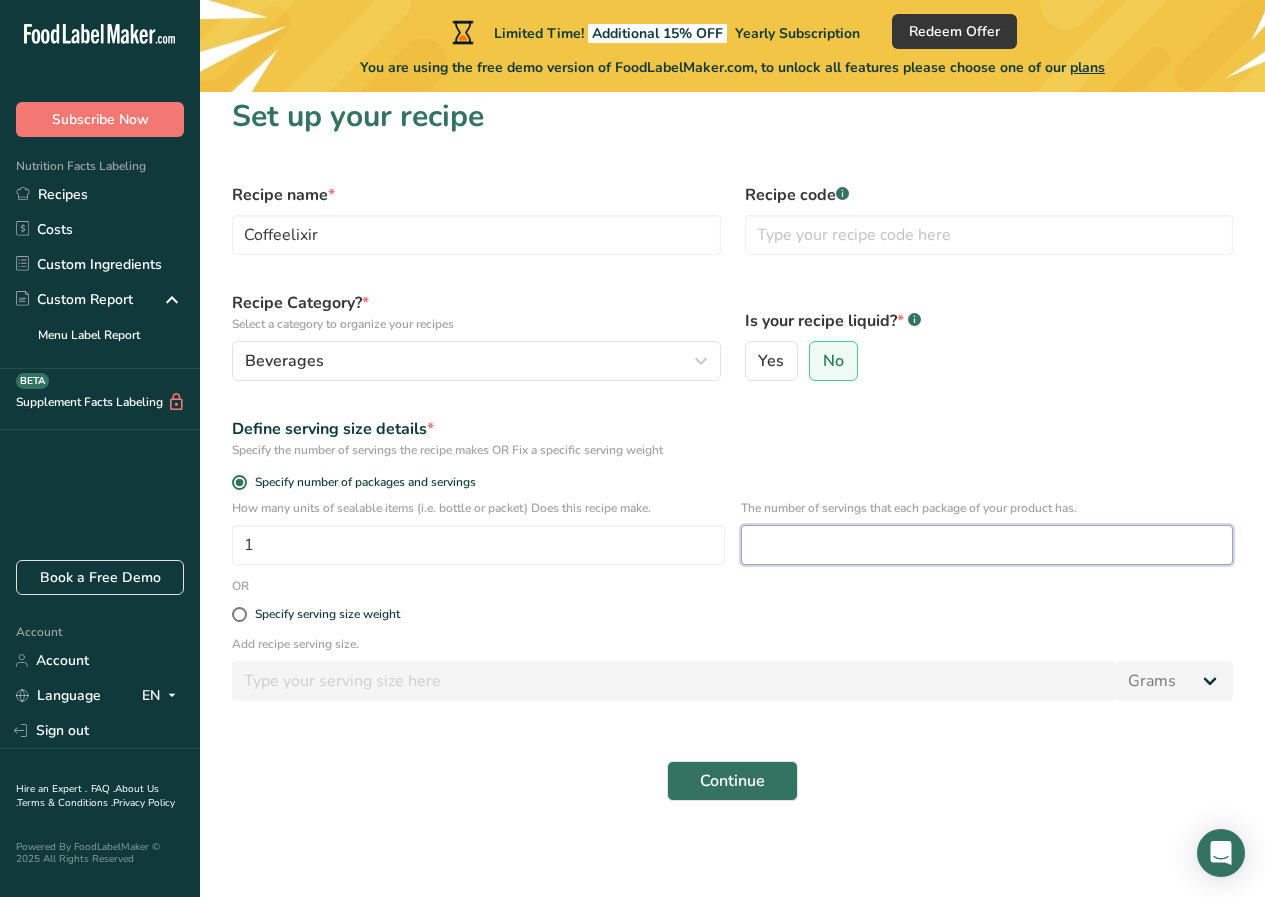 click at bounding box center (987, 545) 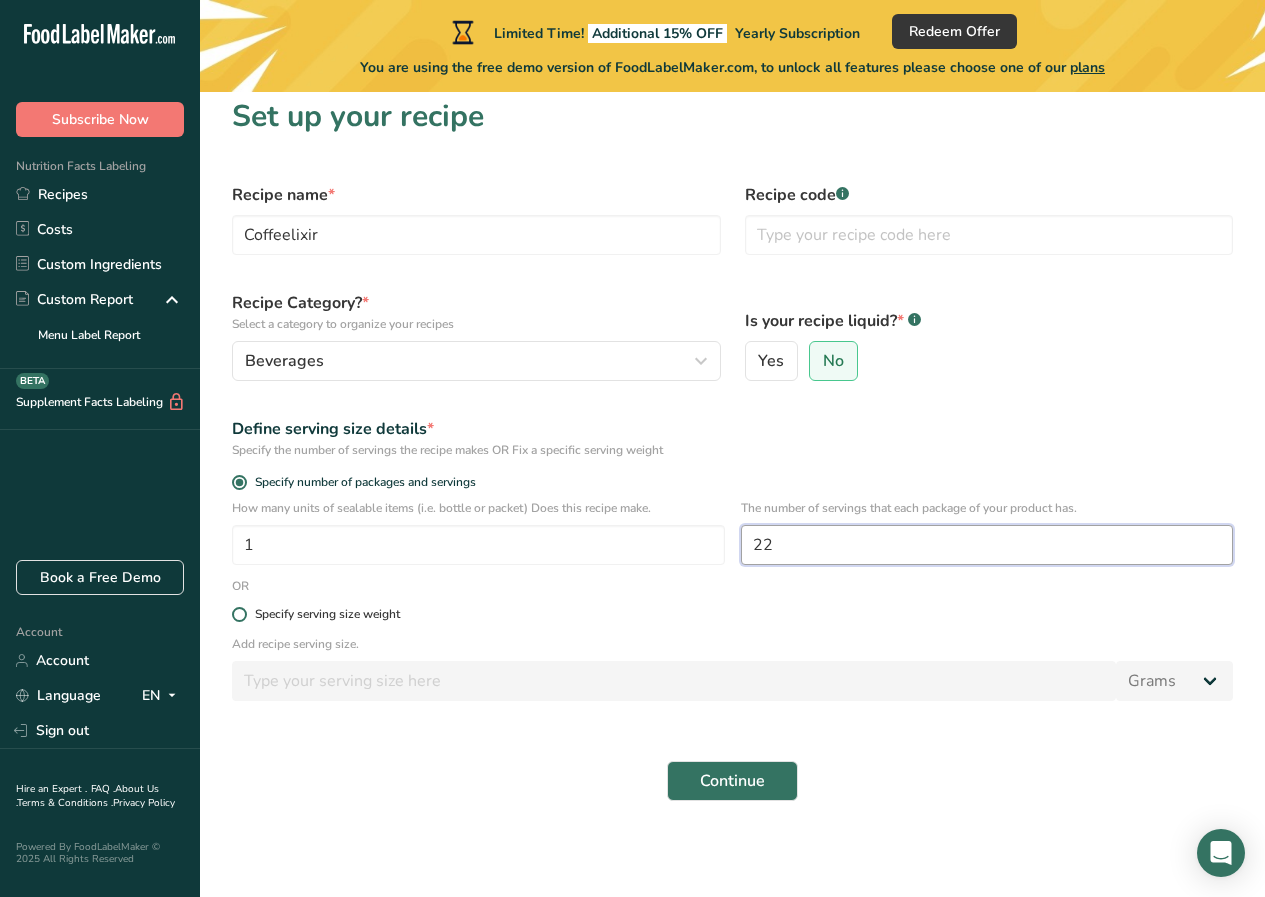type on "22" 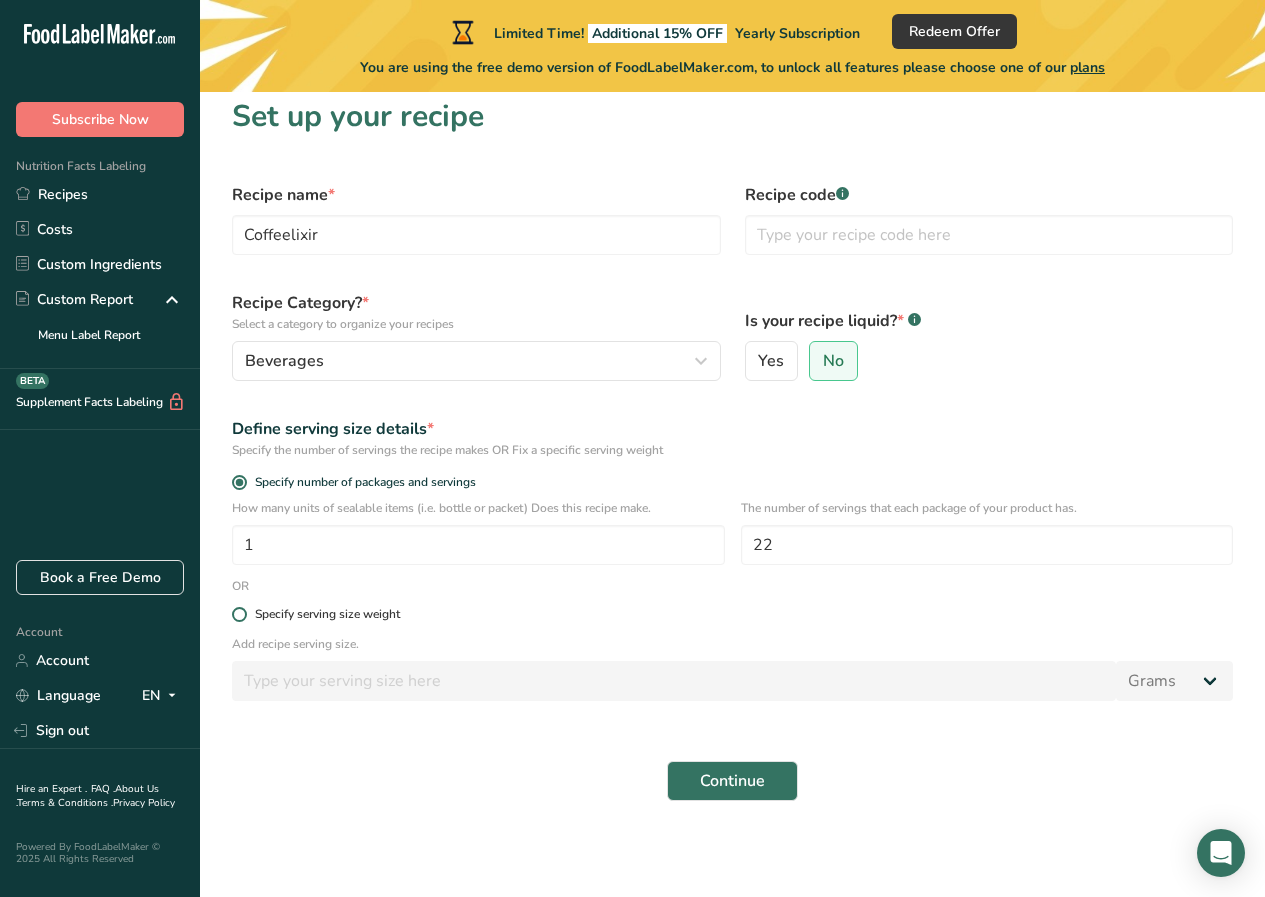 click on "Specify serving size weight" at bounding box center [732, 614] 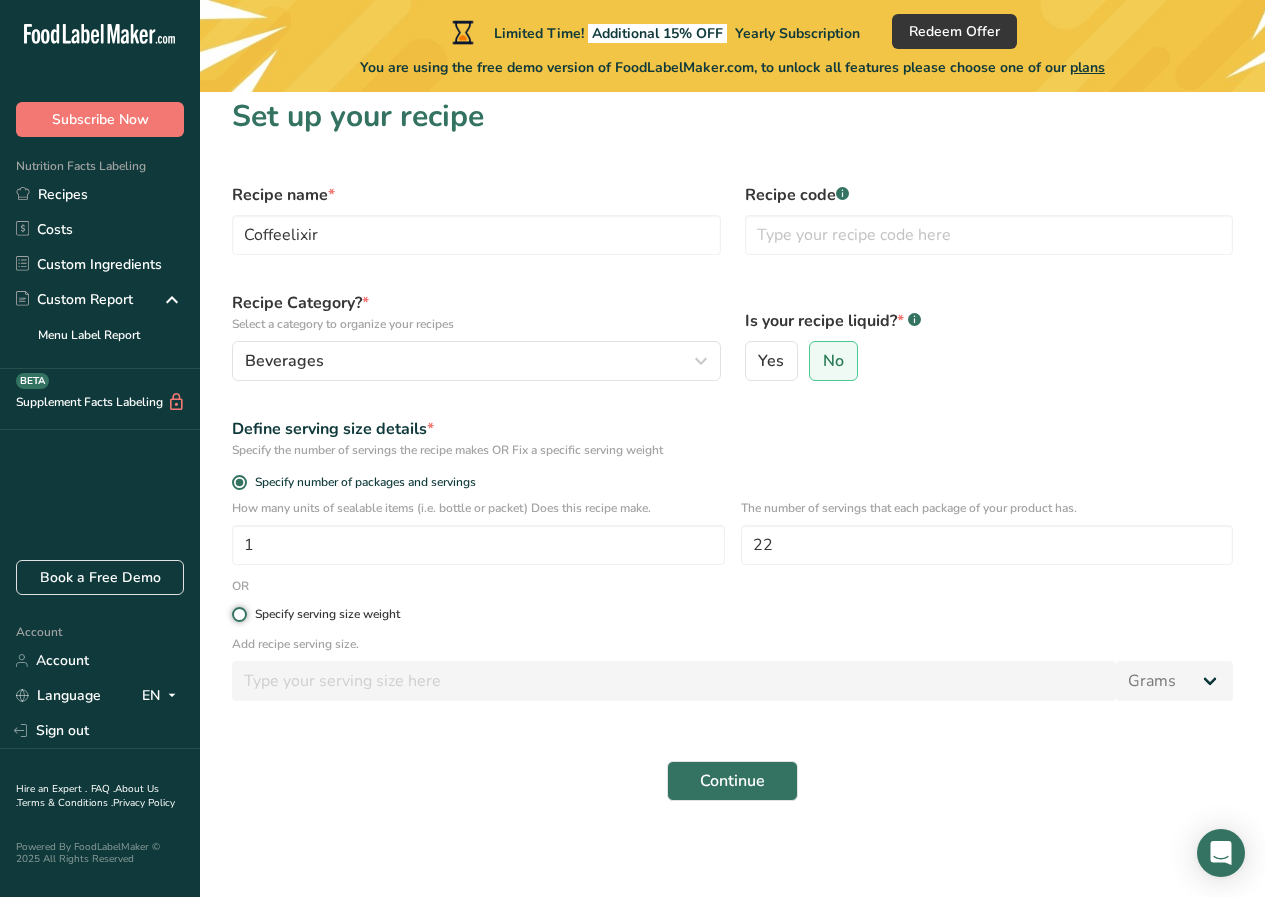 radio on "true" 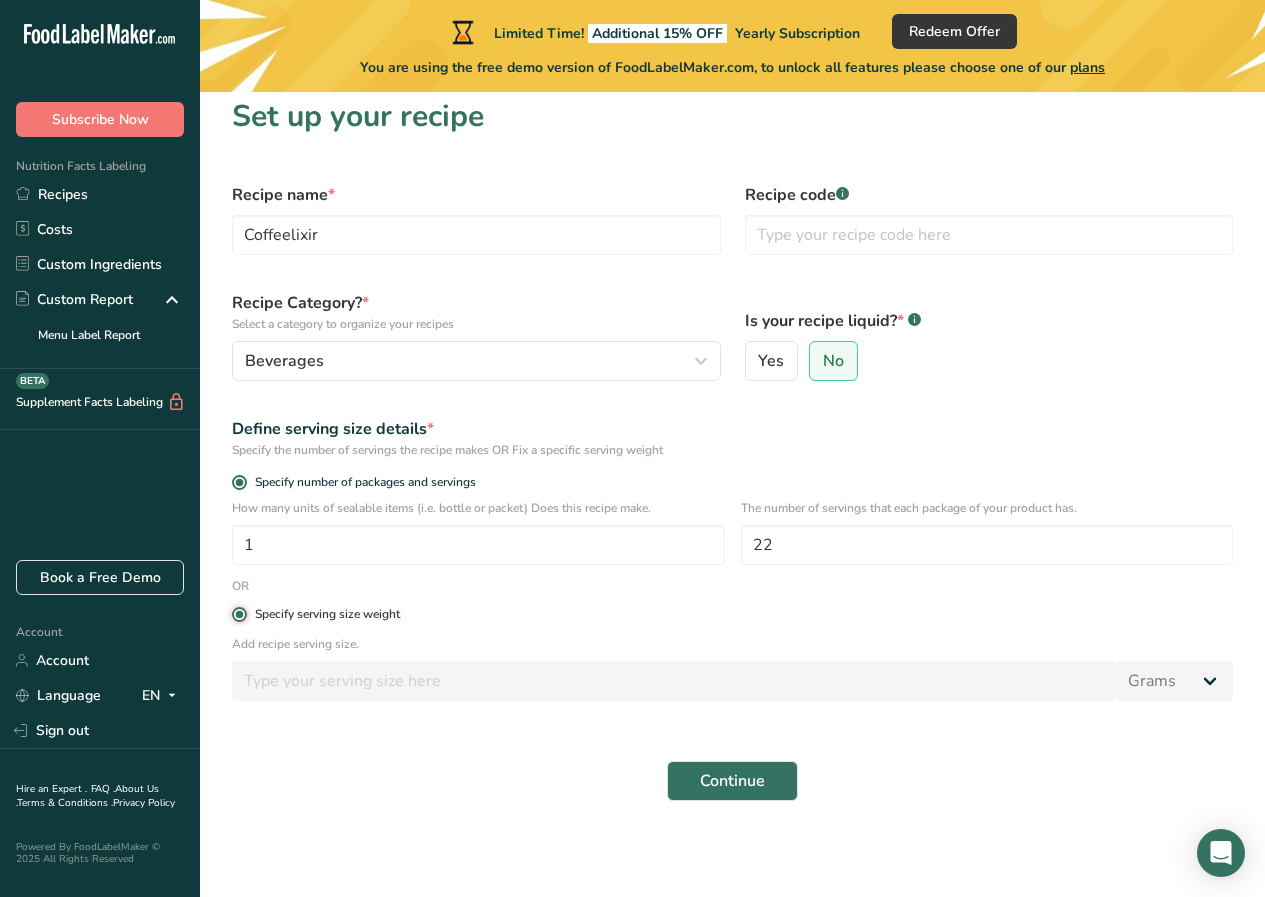 radio on "false" 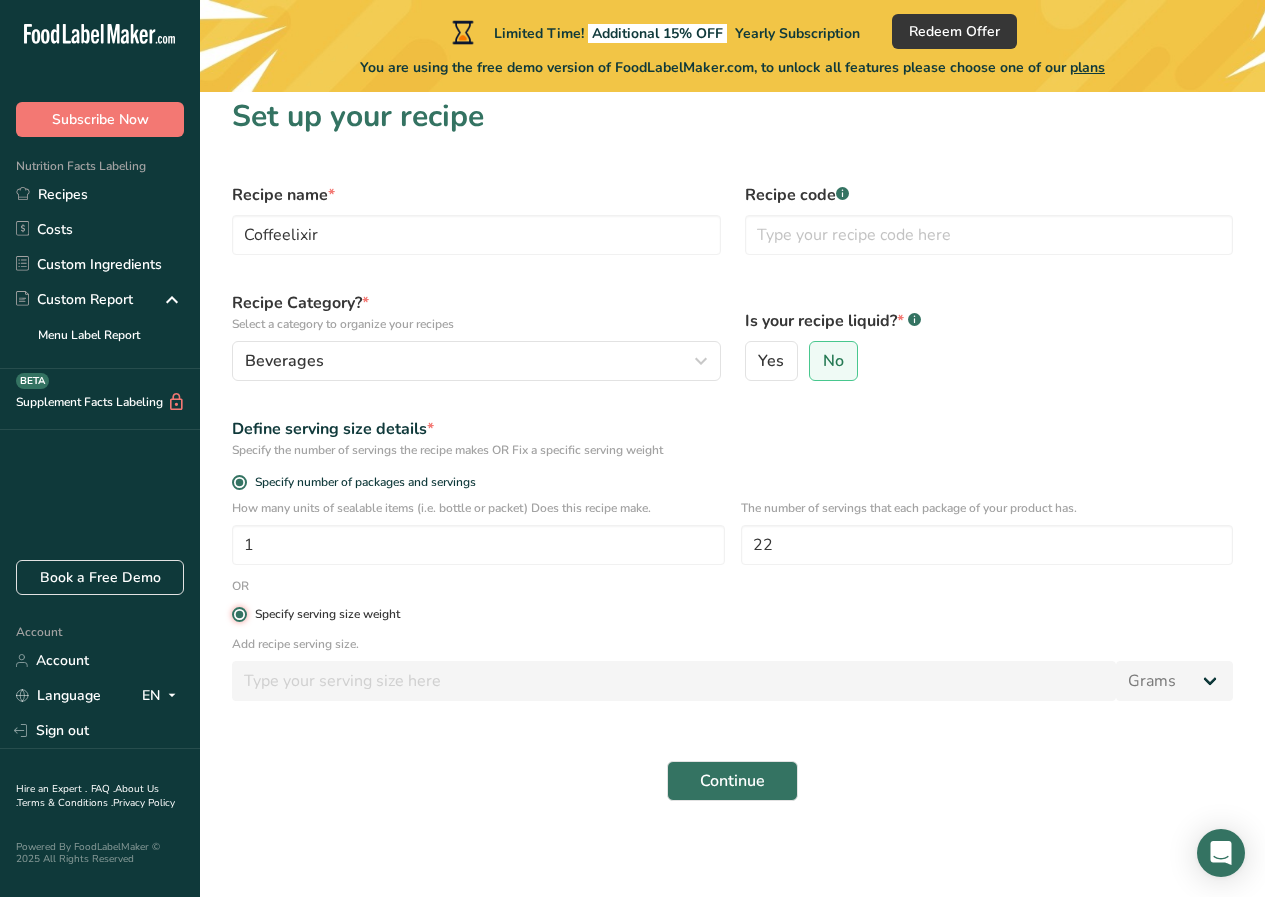 type 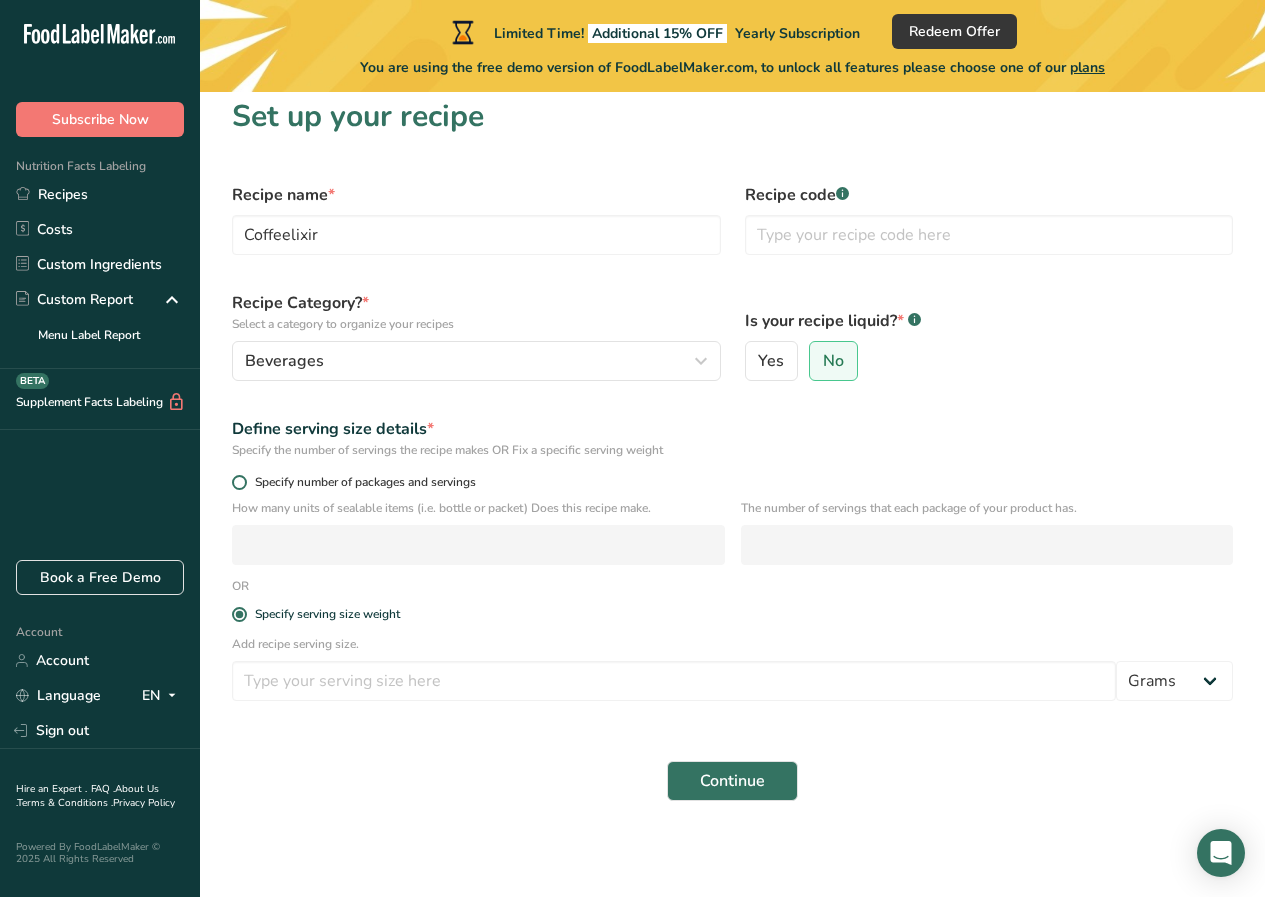 click at bounding box center [239, 482] 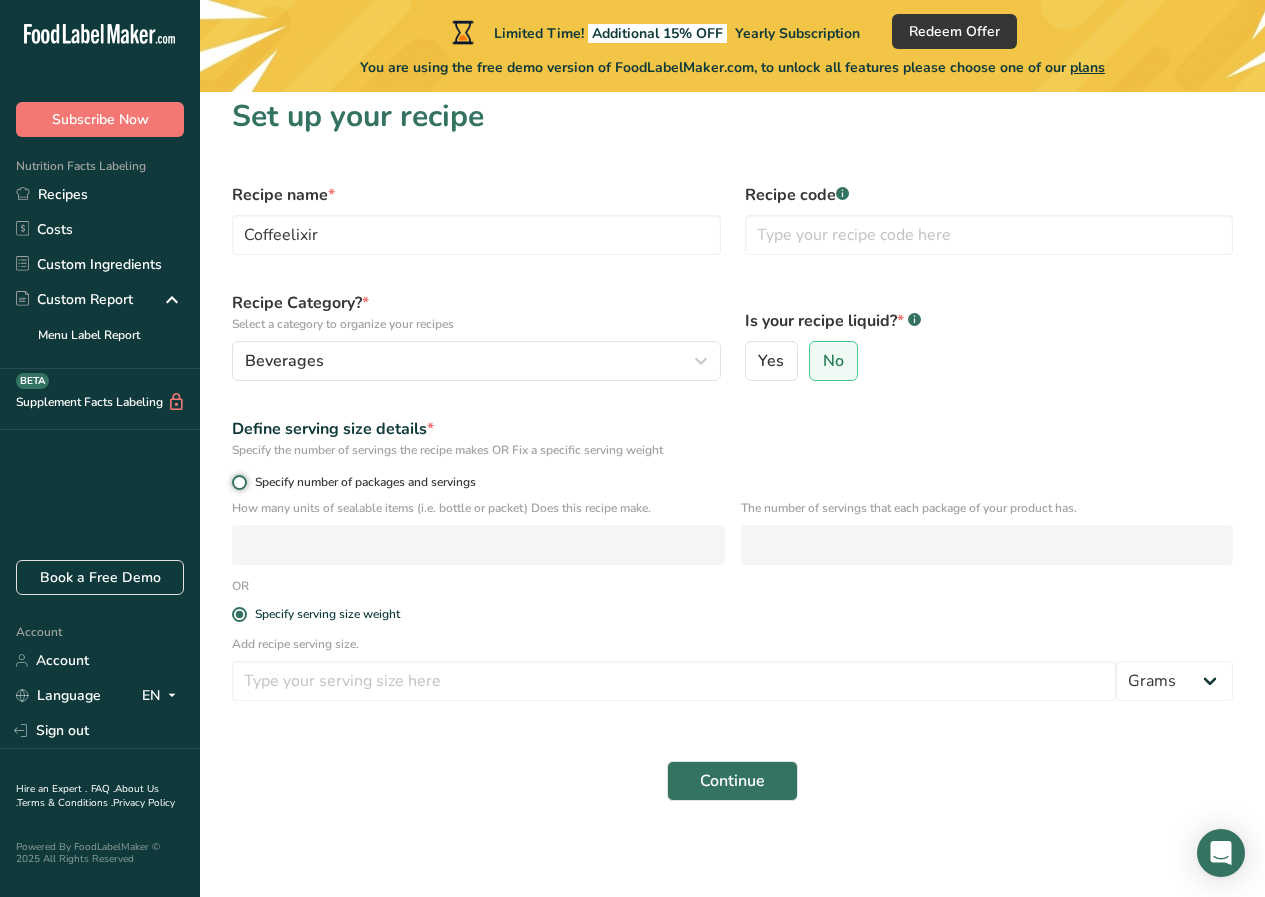 click on "Specify number of packages and servings" at bounding box center [238, 482] 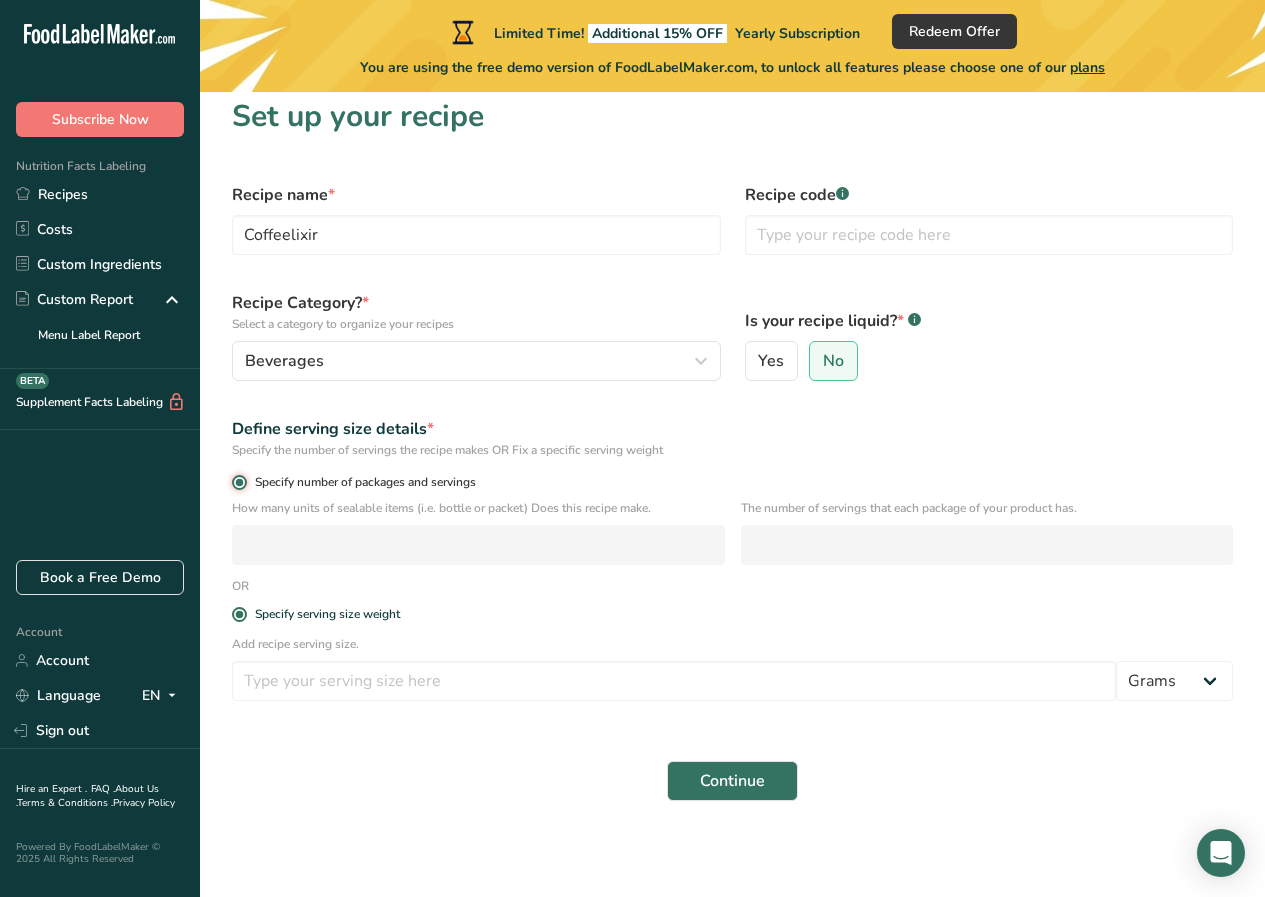 radio on "false" 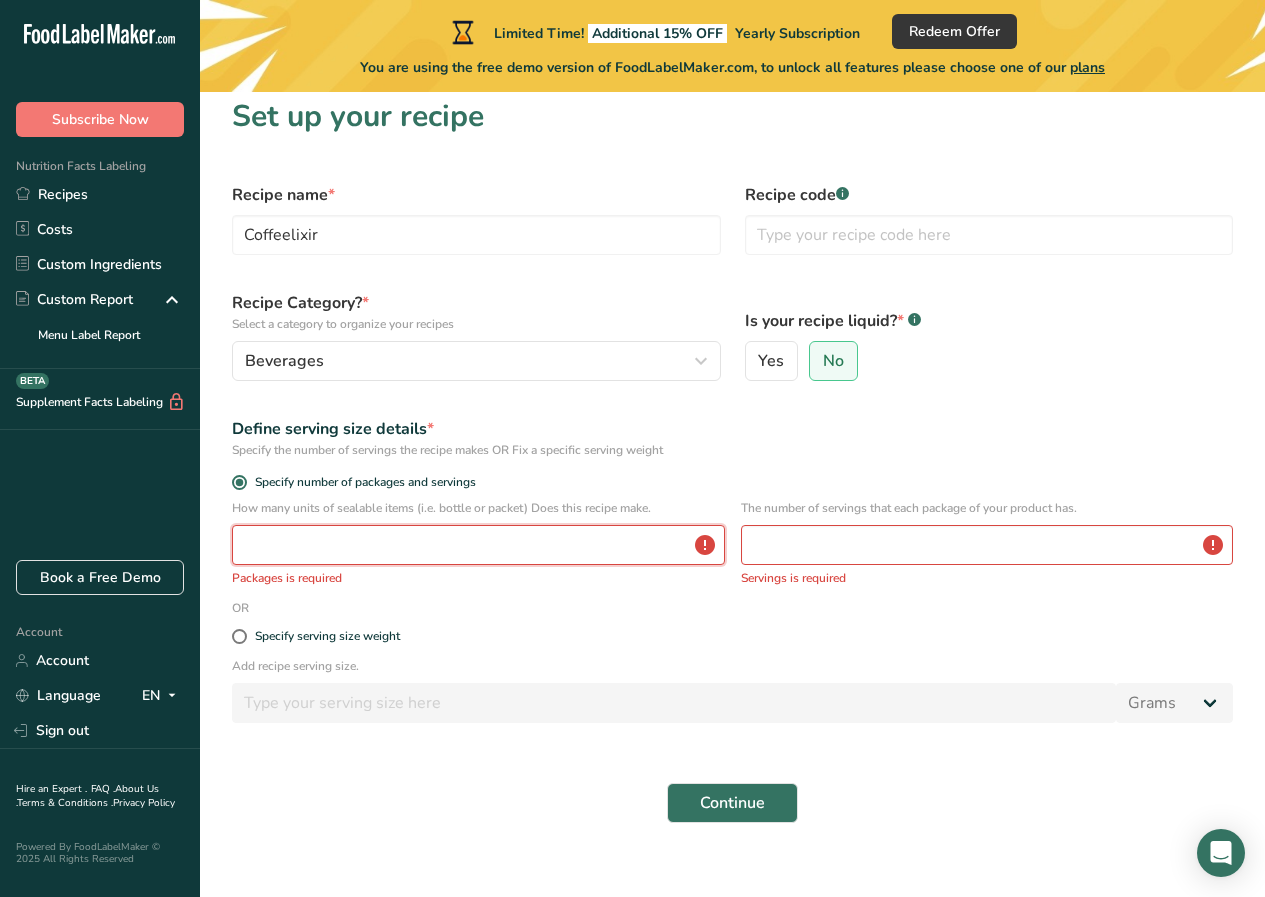 click at bounding box center (478, 545) 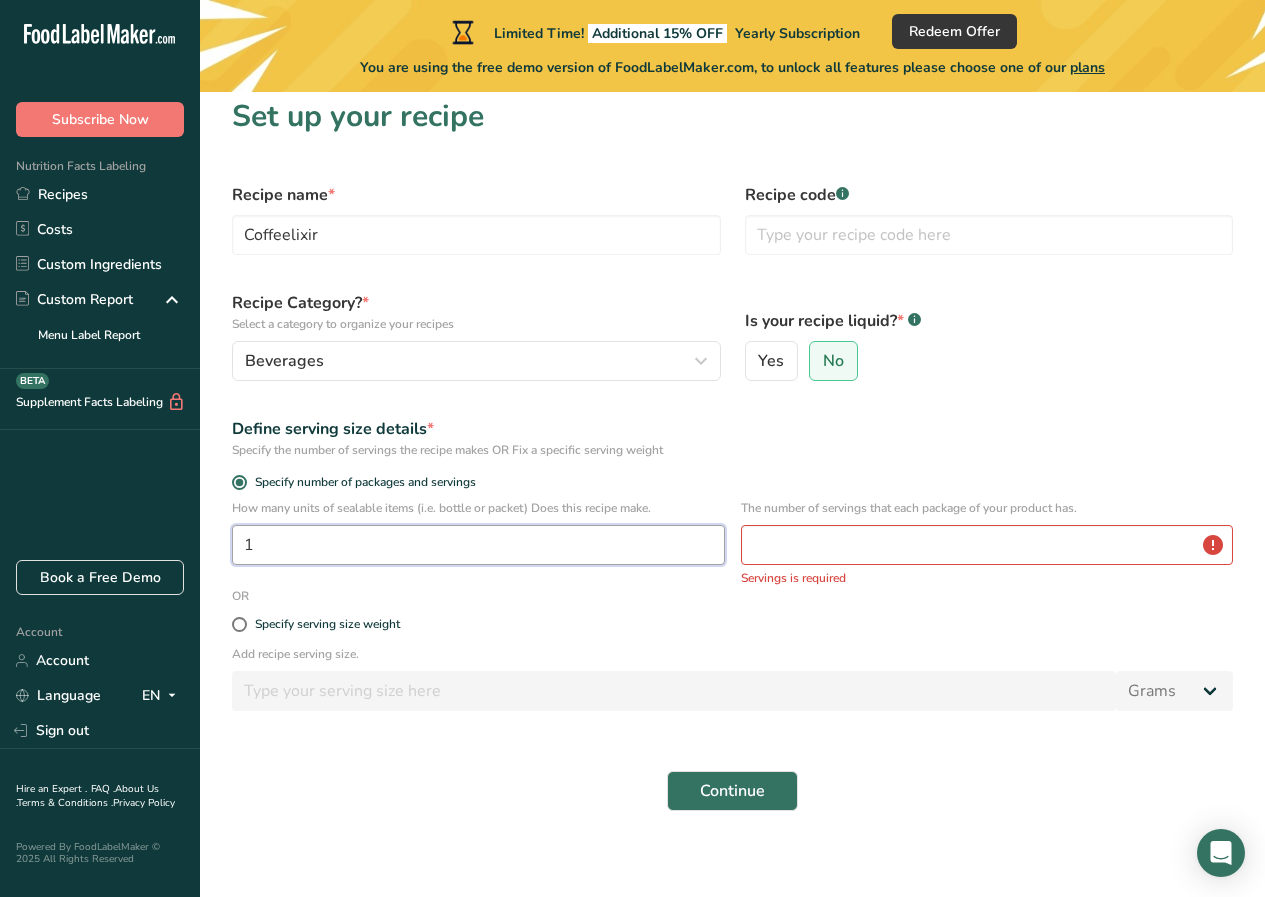 type on "1" 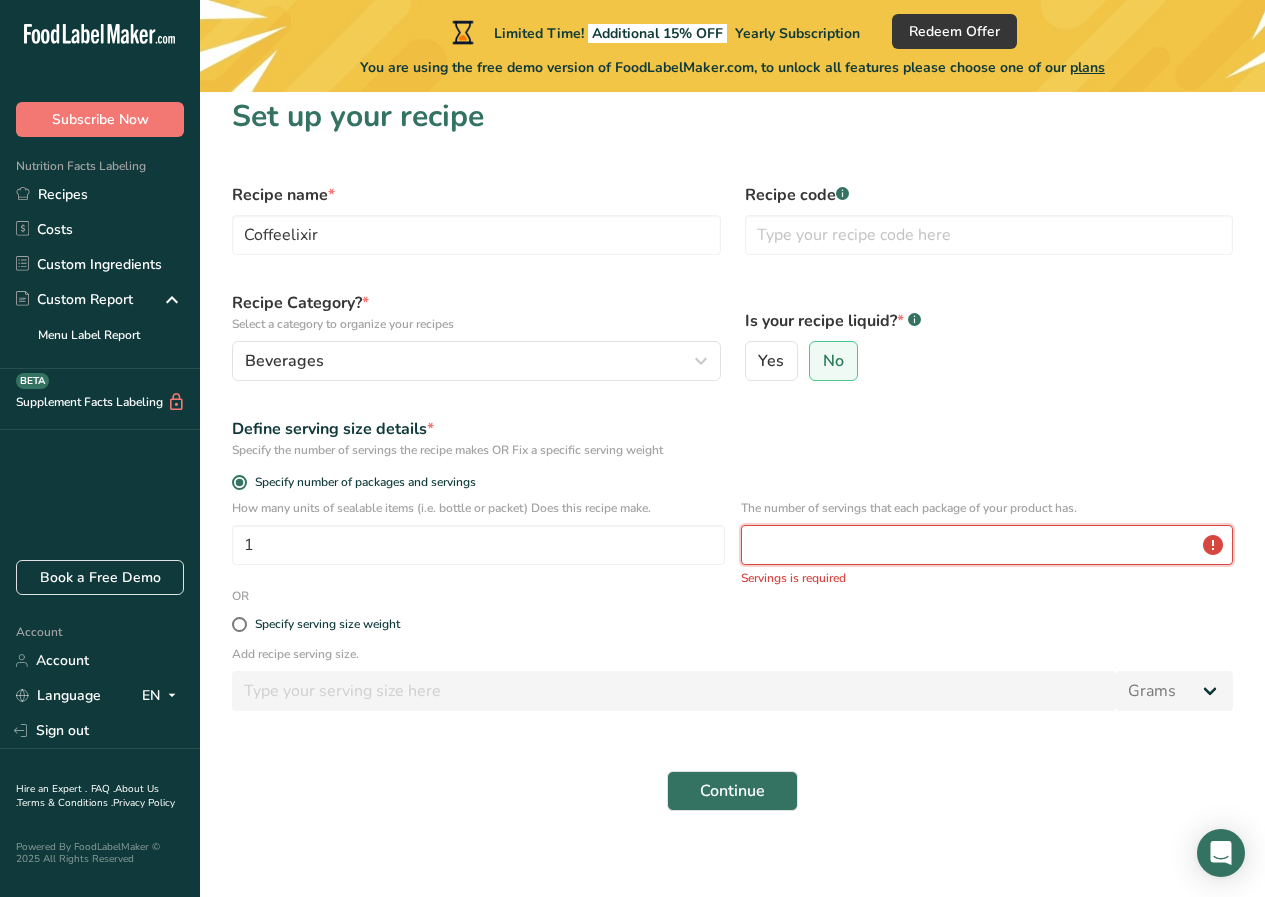 click at bounding box center (987, 545) 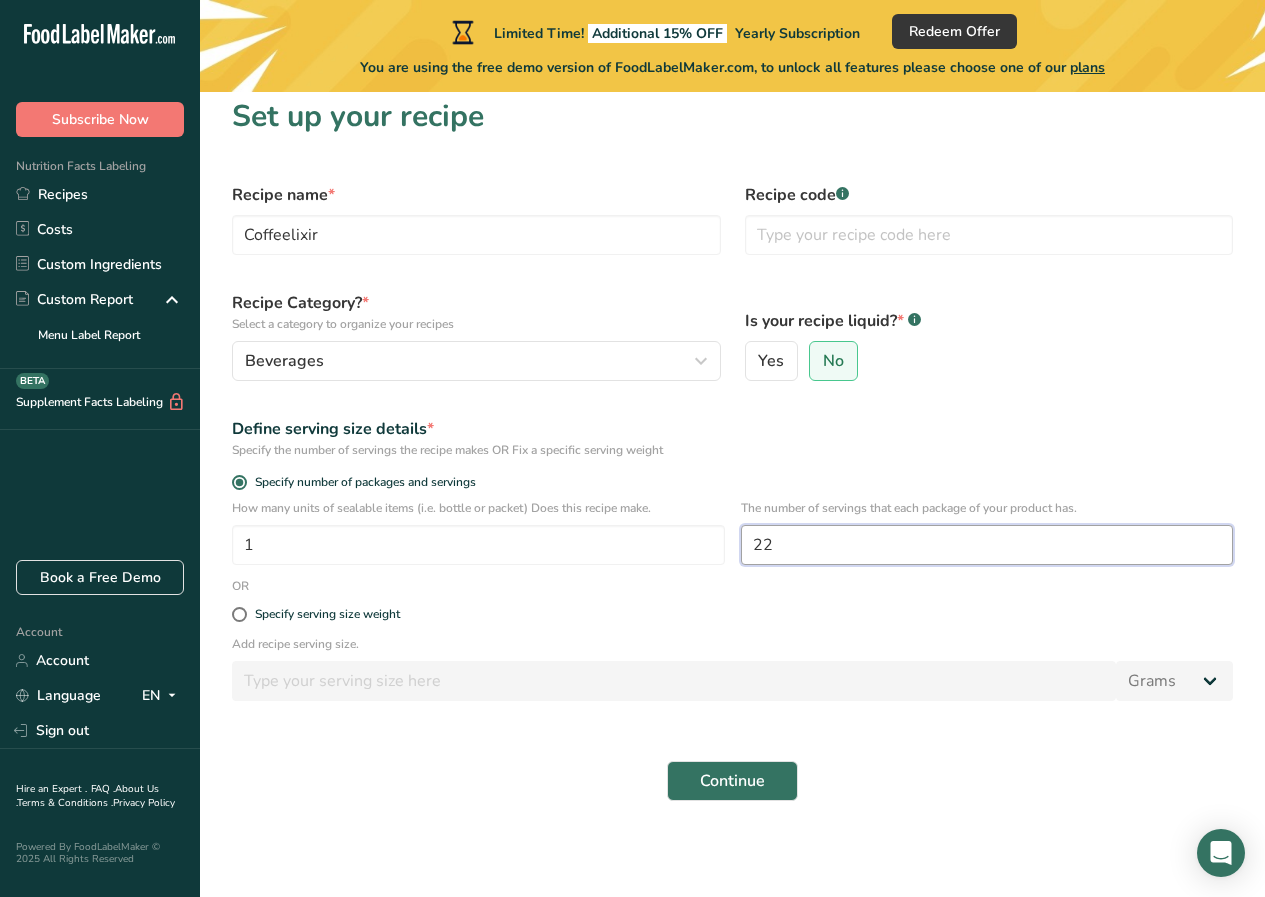 type on "22" 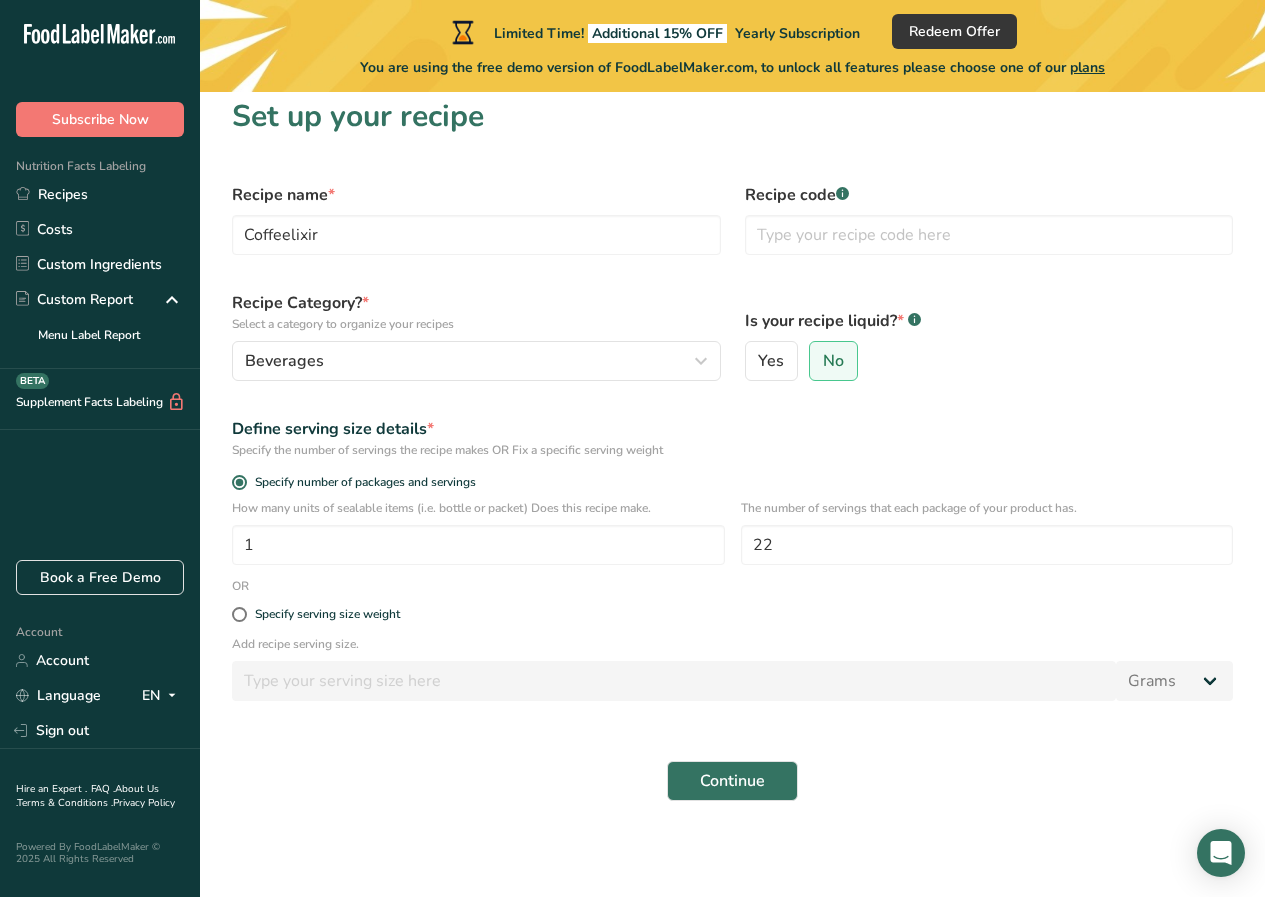 click on "Set up your recipe
Recipe name *   Coffeelixir
Recipe code
.a-a{fill:#347362;}.b-a{fill:#fff;}
Recipe Category? *
Select a category to organize your recipes
Beverages
Standard Categories
Custom Categories
.a-a{fill:#347362;}.b-a{fill:#fff;}
Baked Goods
Beverages
Confectionery
Cooked Meals, Salads, & Sauces
Dairy
Snacks
Add New Category
Is your recipe liquid? *   .a-a{fill:#347362;}.b-a{fill:#fff;}           Yes   No
Define serving size details *
Specify the number of servings the recipe makes OR Fix a specific serving weight
Specify number of packages and servings
1     22" at bounding box center [732, 455] 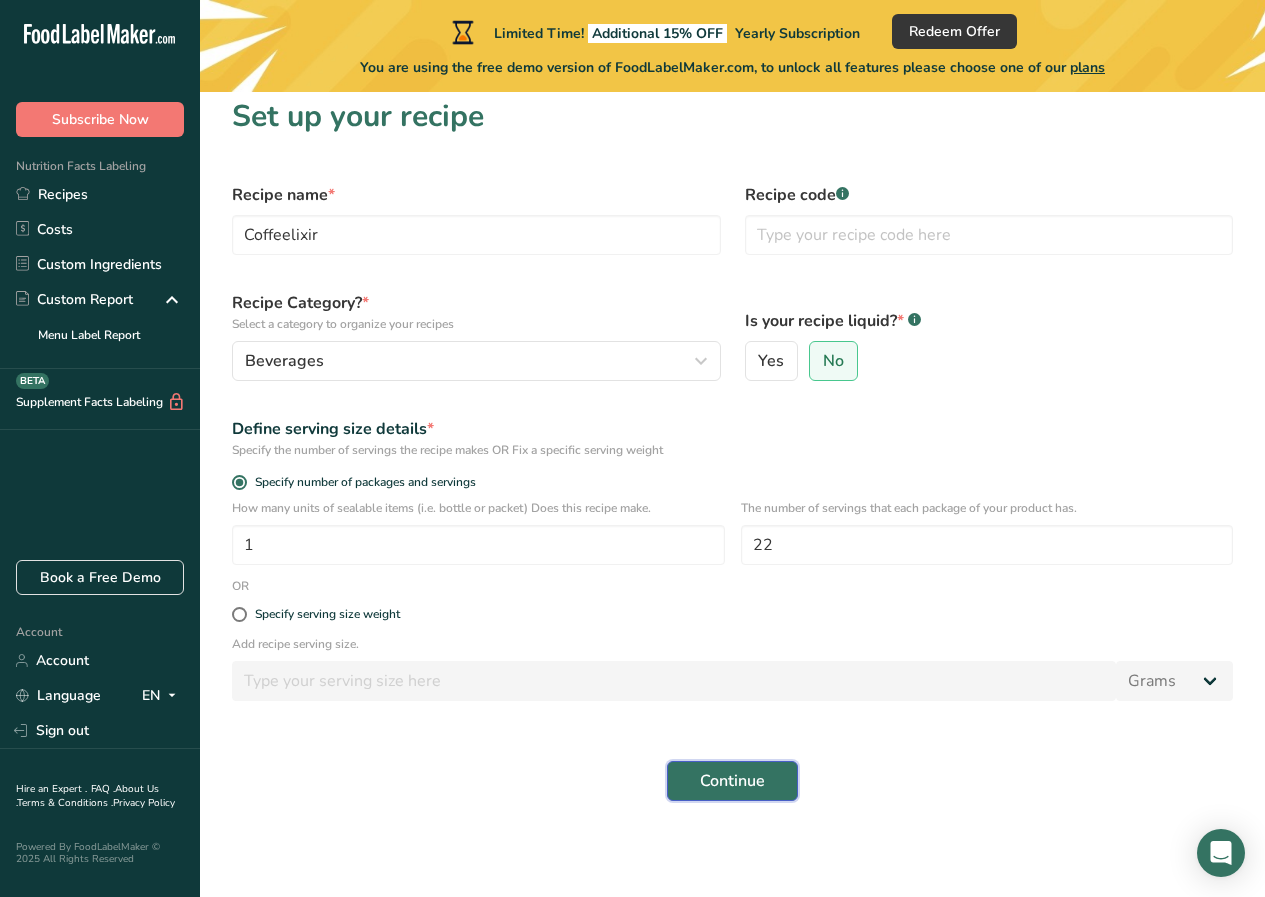 click on "Continue" at bounding box center [732, 781] 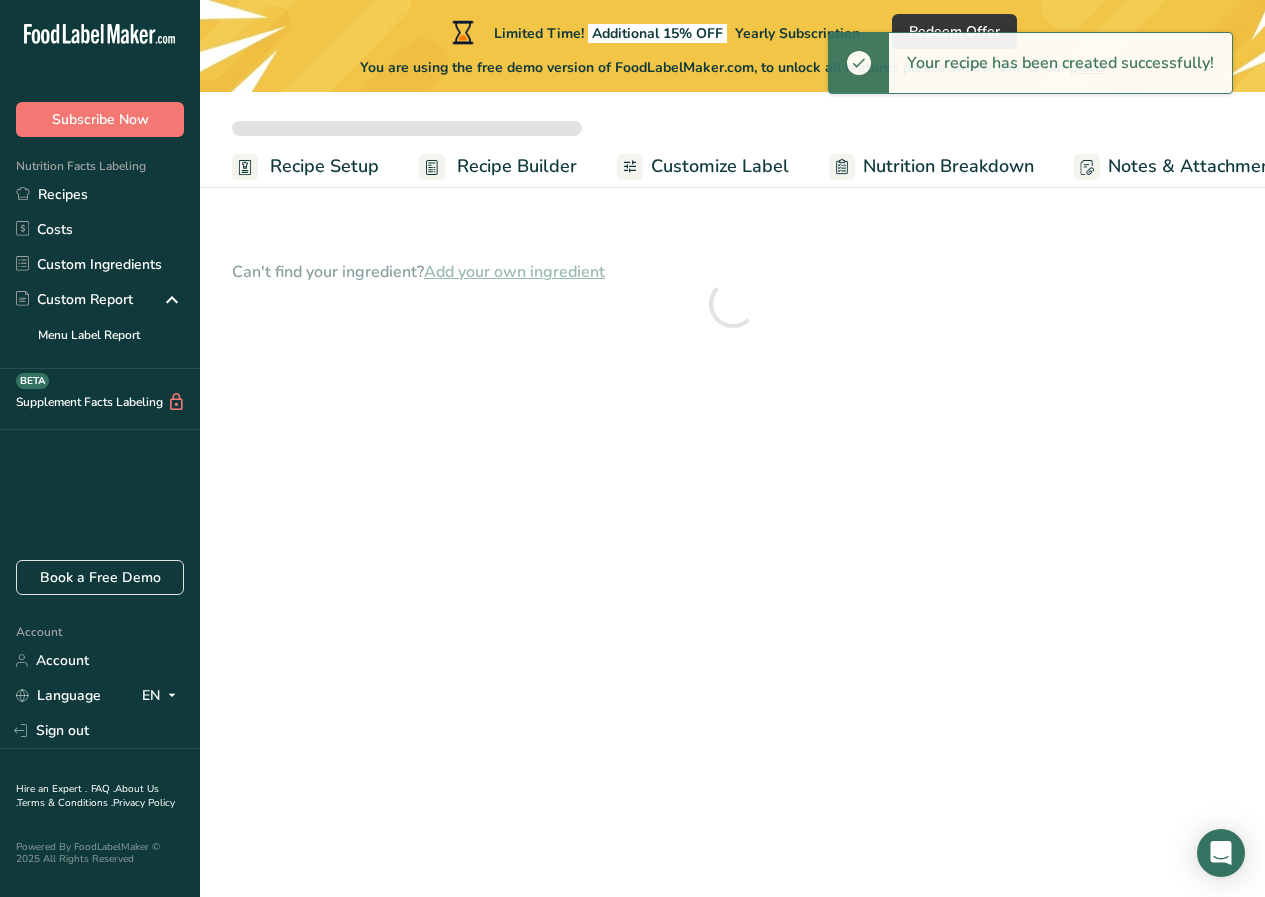 scroll, scrollTop: 0, scrollLeft: 0, axis: both 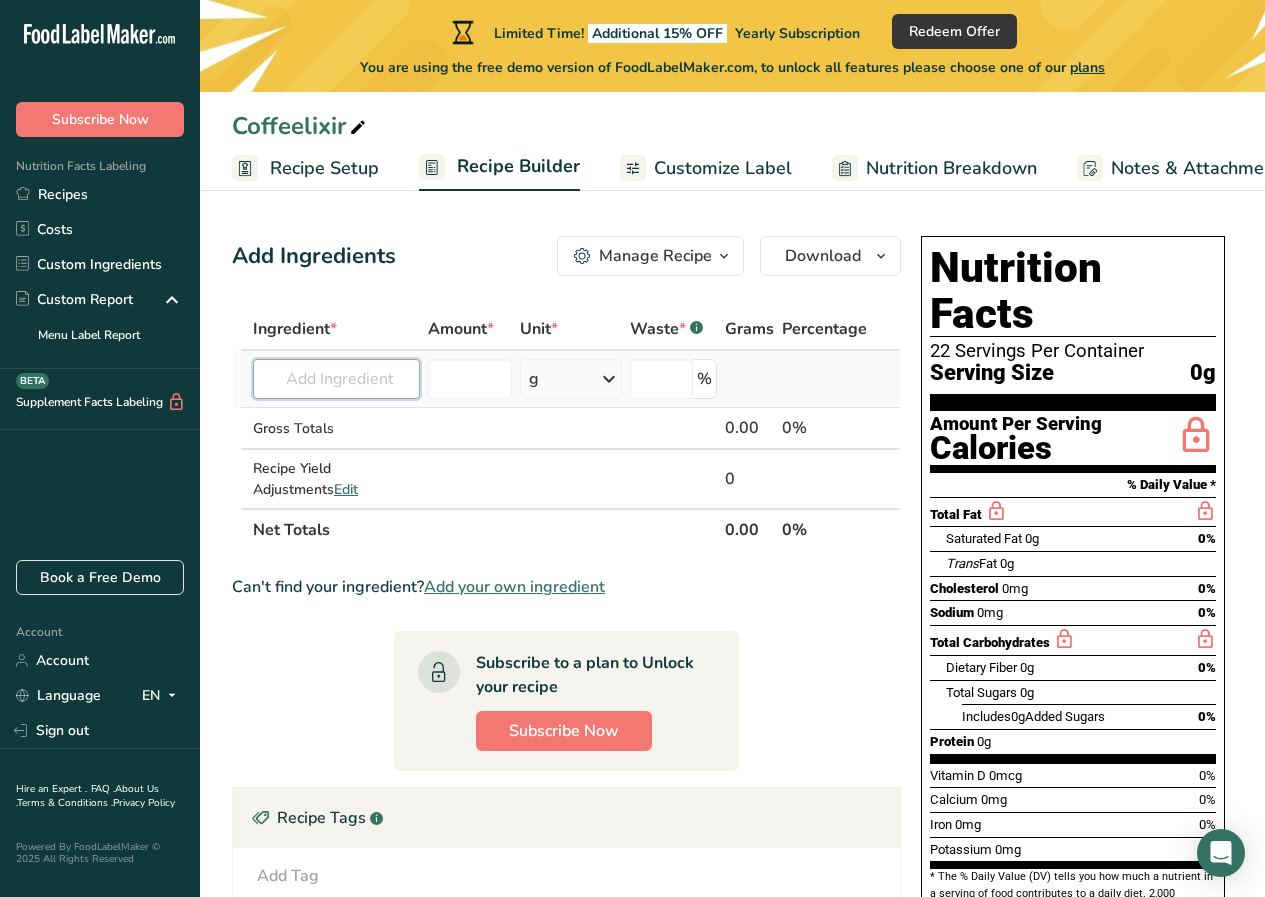 click at bounding box center [336, 379] 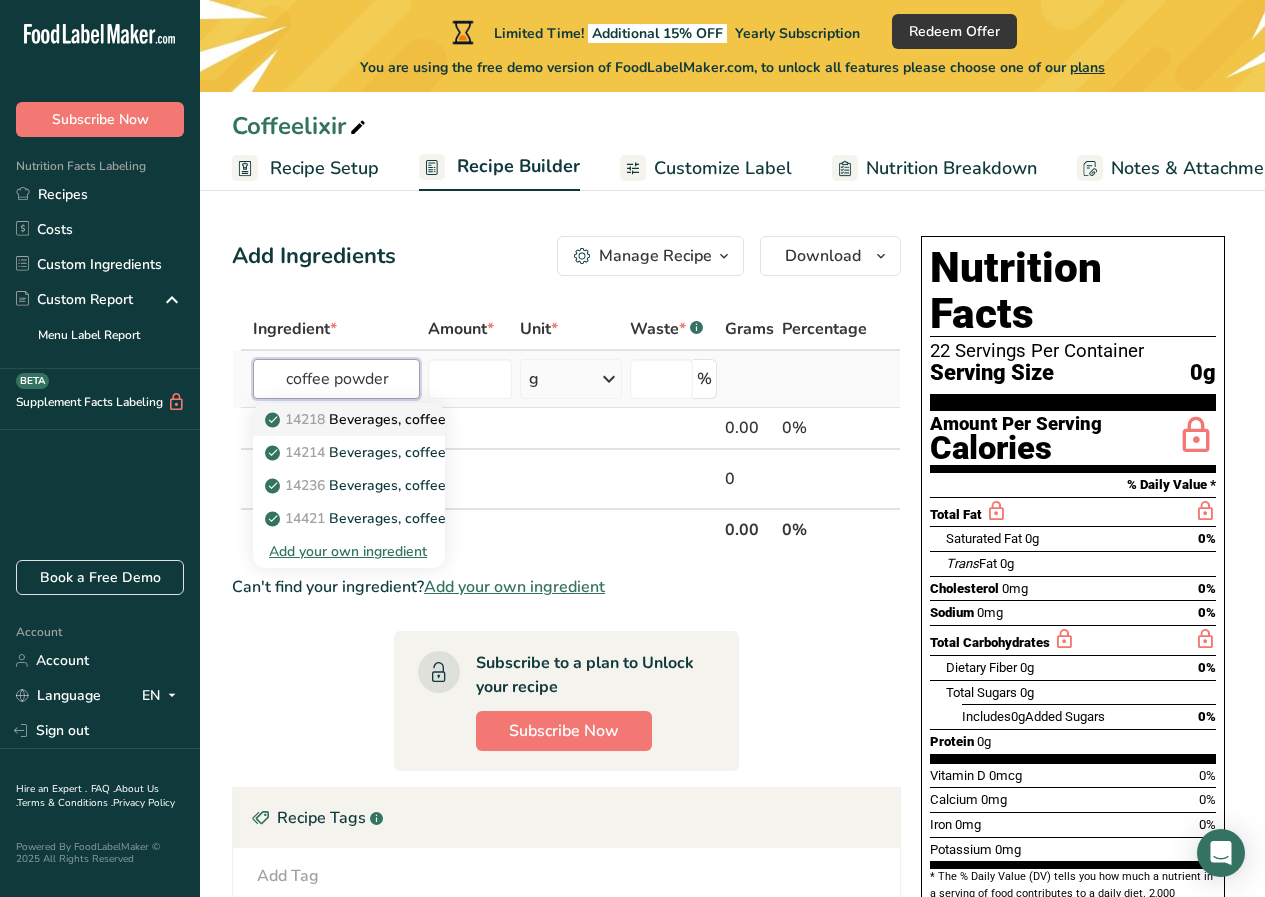 type on "coffee powder" 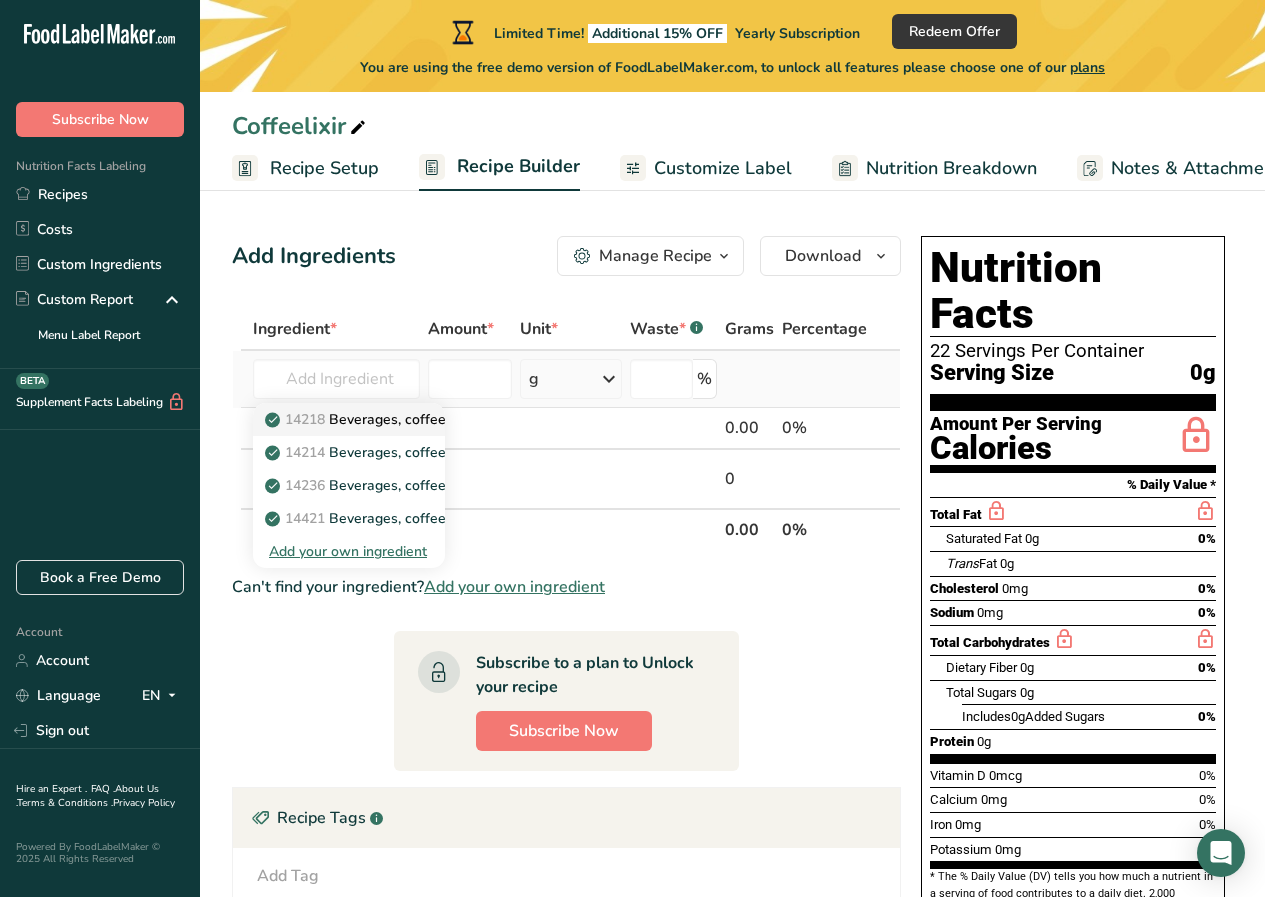 click on "14218
Beverages, coffee, instant, decaffeinated, powder" at bounding box center (459, 419) 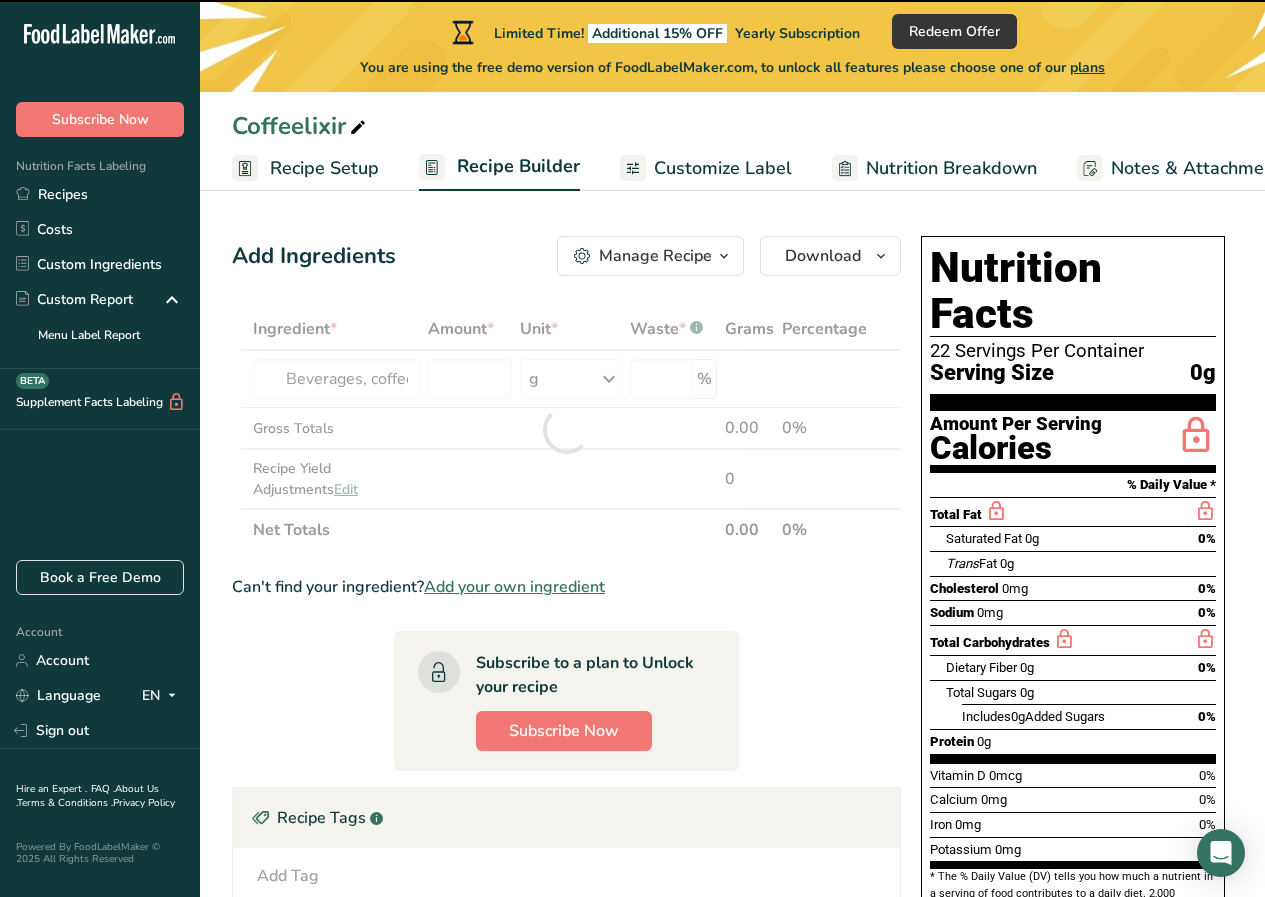 type on "0" 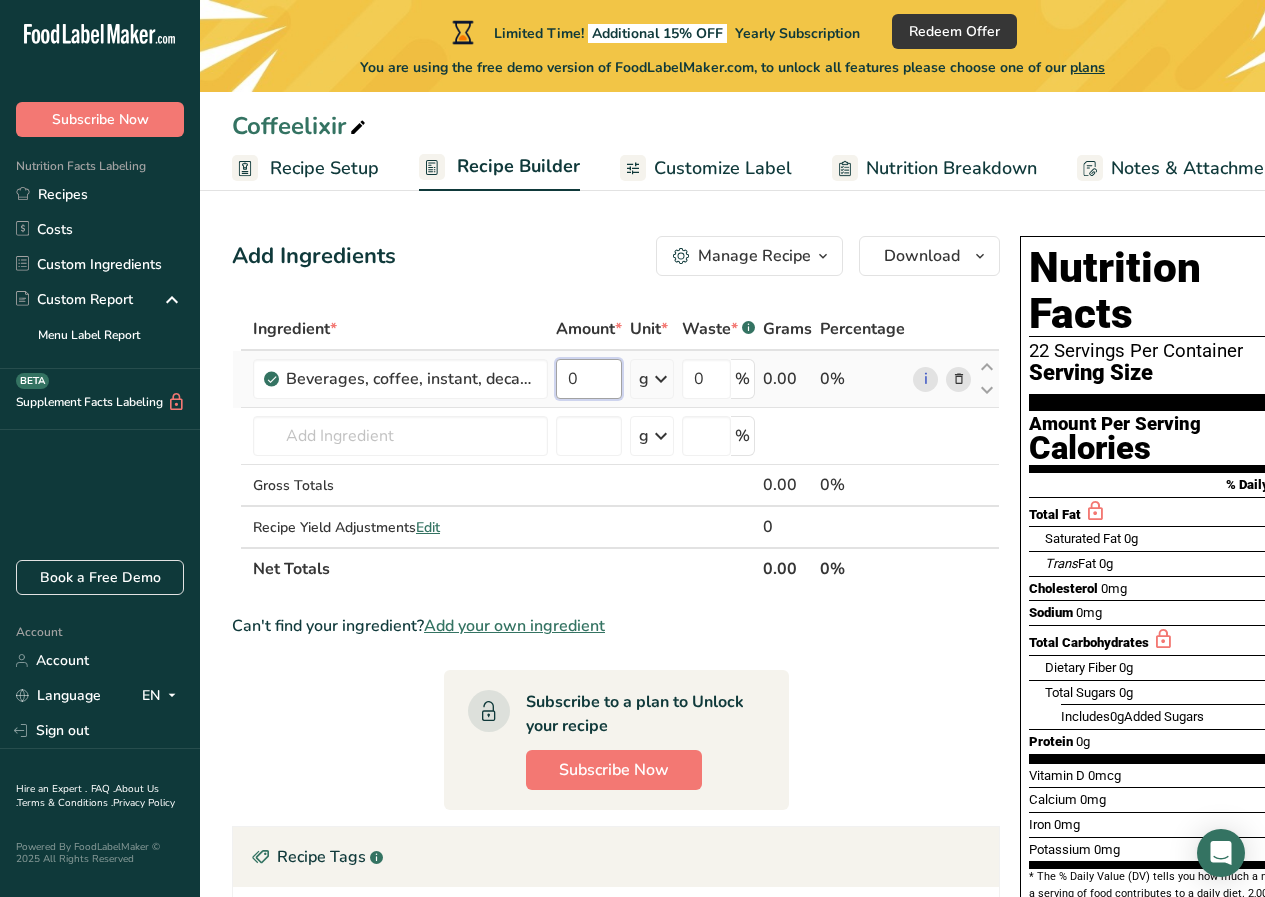 click on "0" at bounding box center [589, 379] 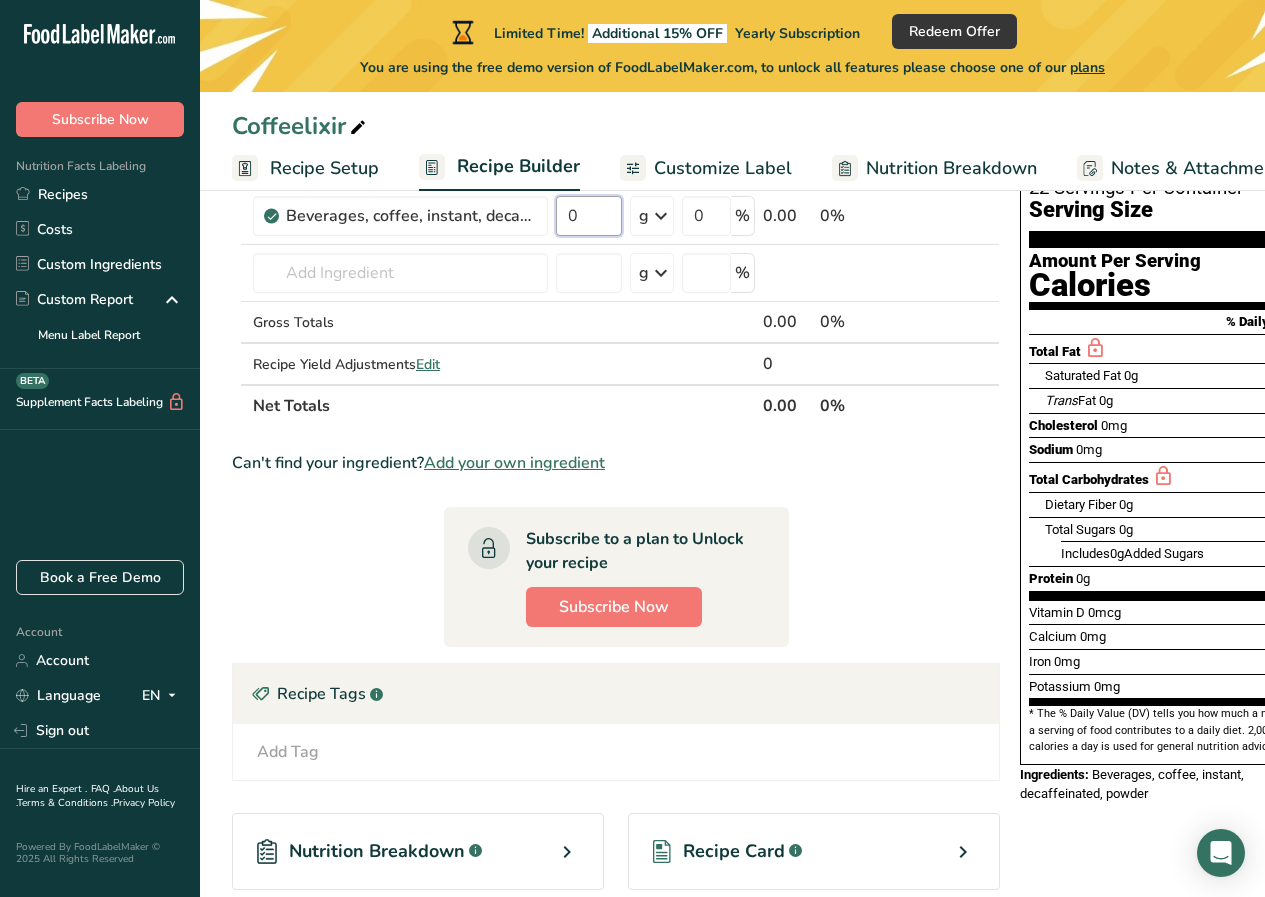 scroll, scrollTop: 0, scrollLeft: 0, axis: both 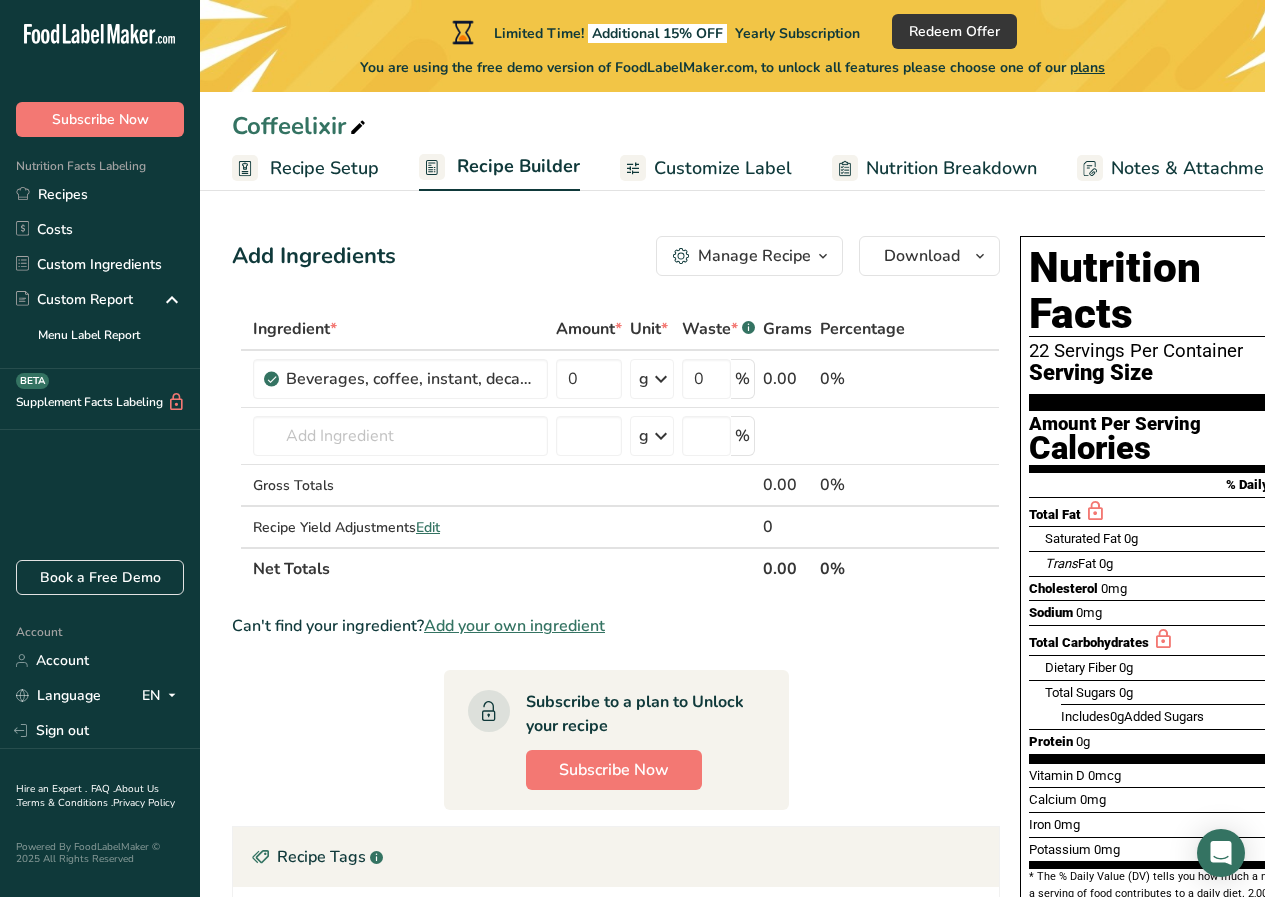 click on "Recipe Setup" at bounding box center [324, 168] 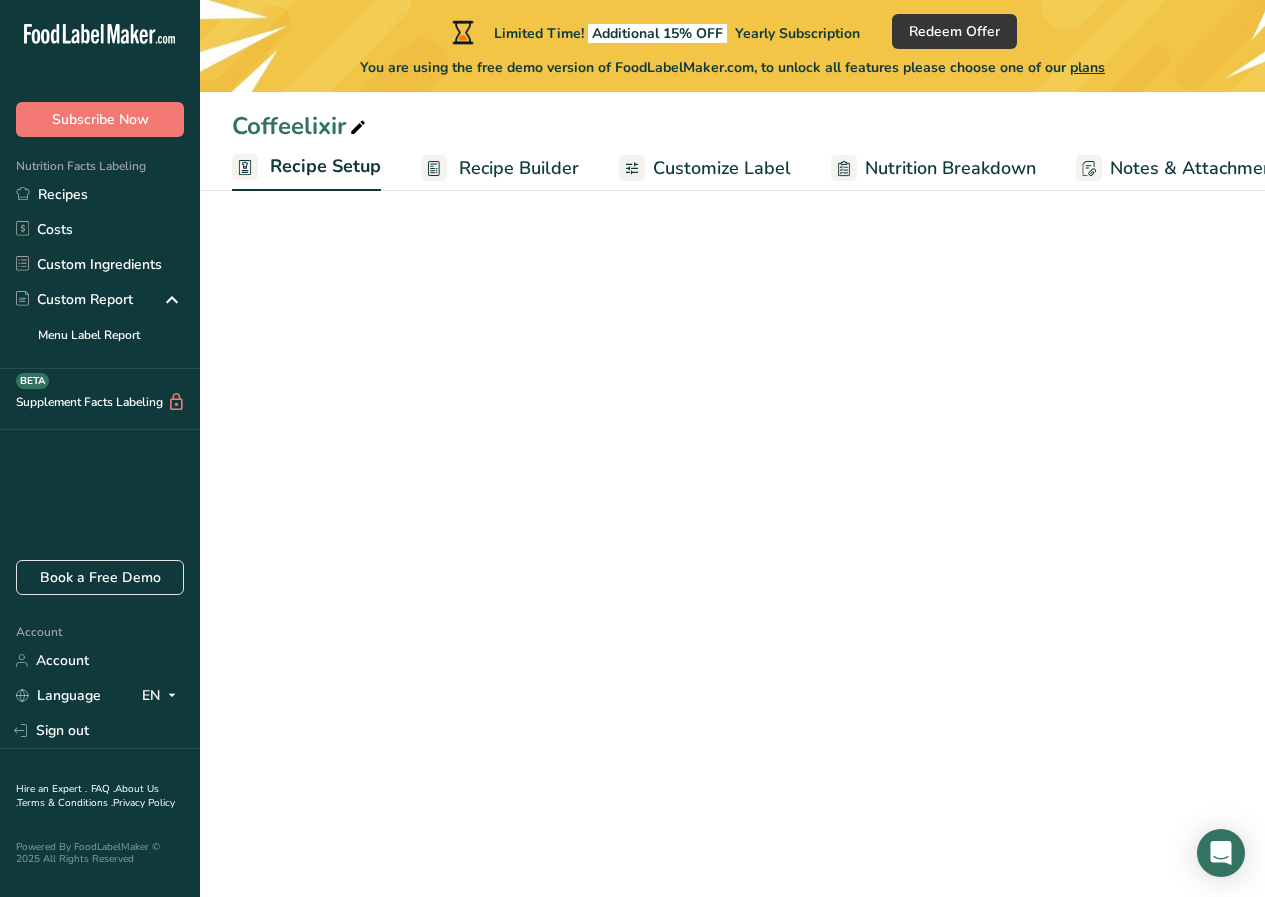 scroll, scrollTop: 0, scrollLeft: 7, axis: horizontal 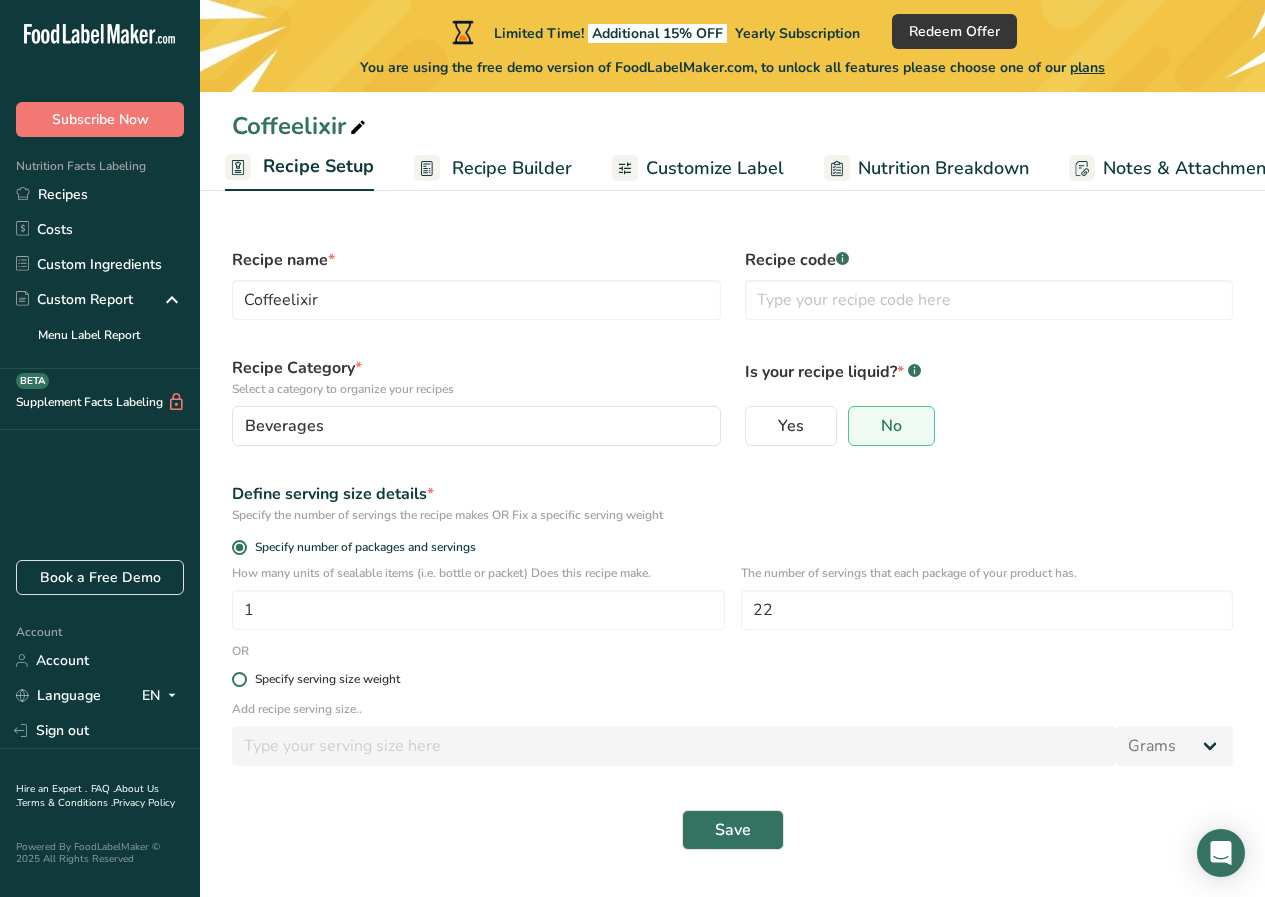 click at bounding box center [239, 679] 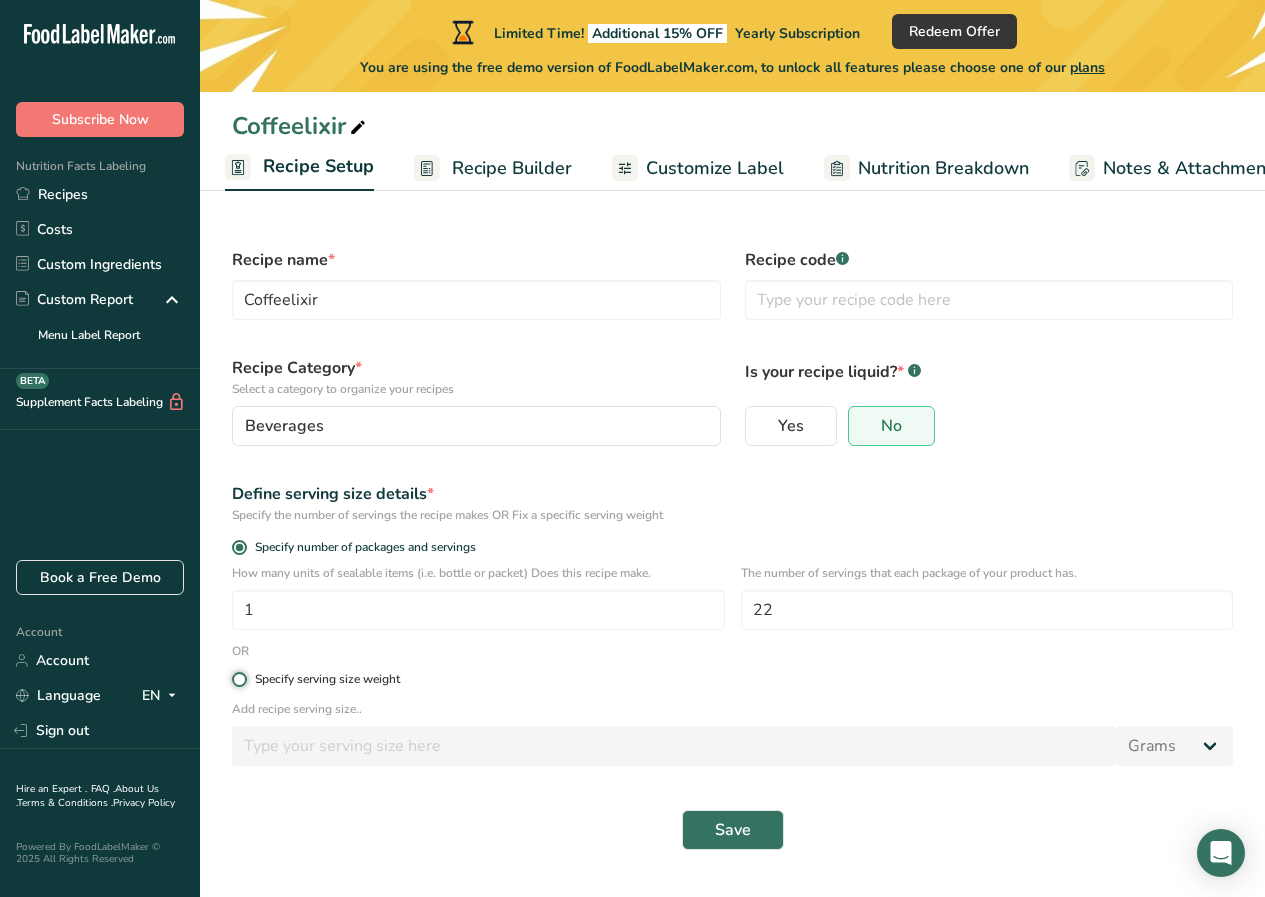 radio on "true" 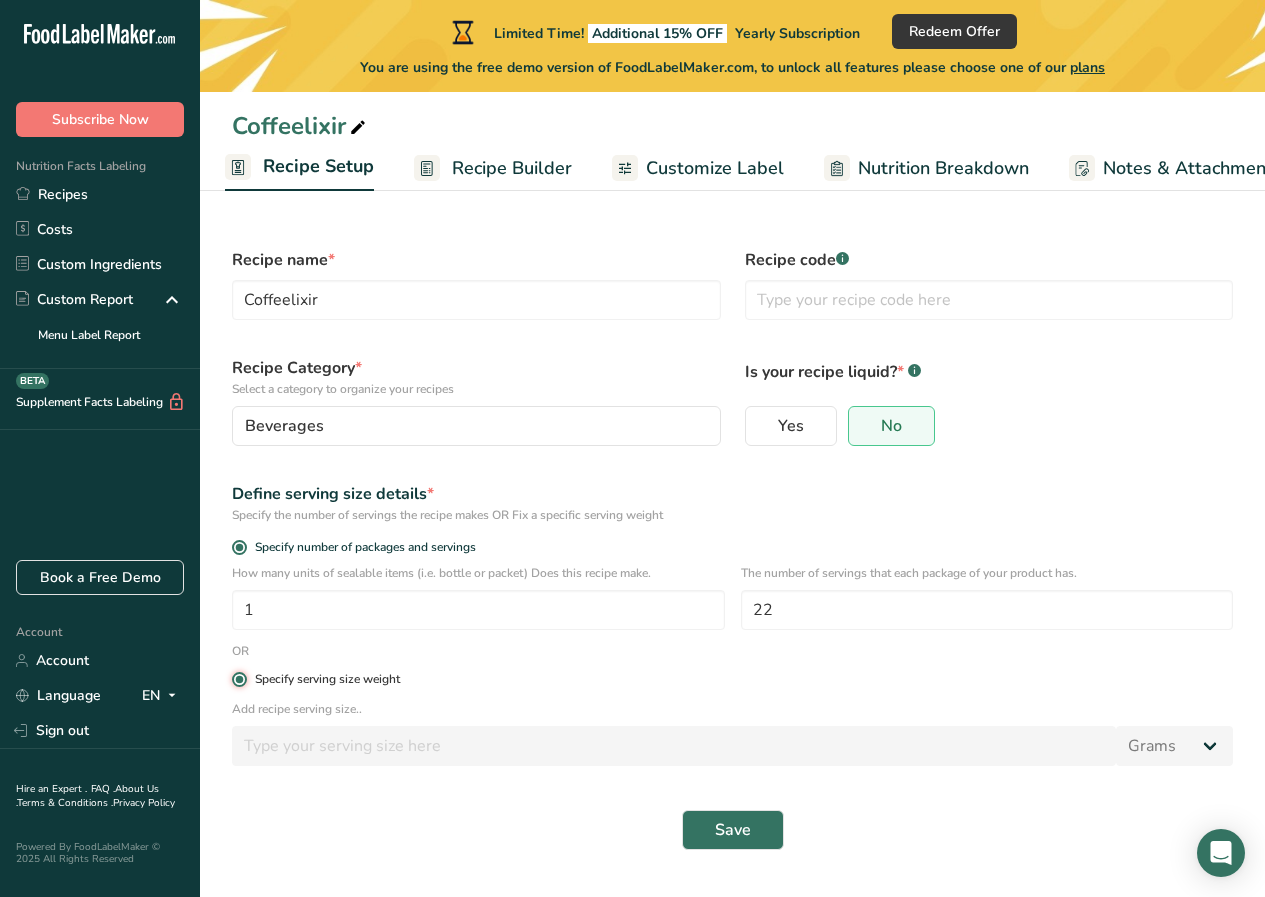 radio on "false" 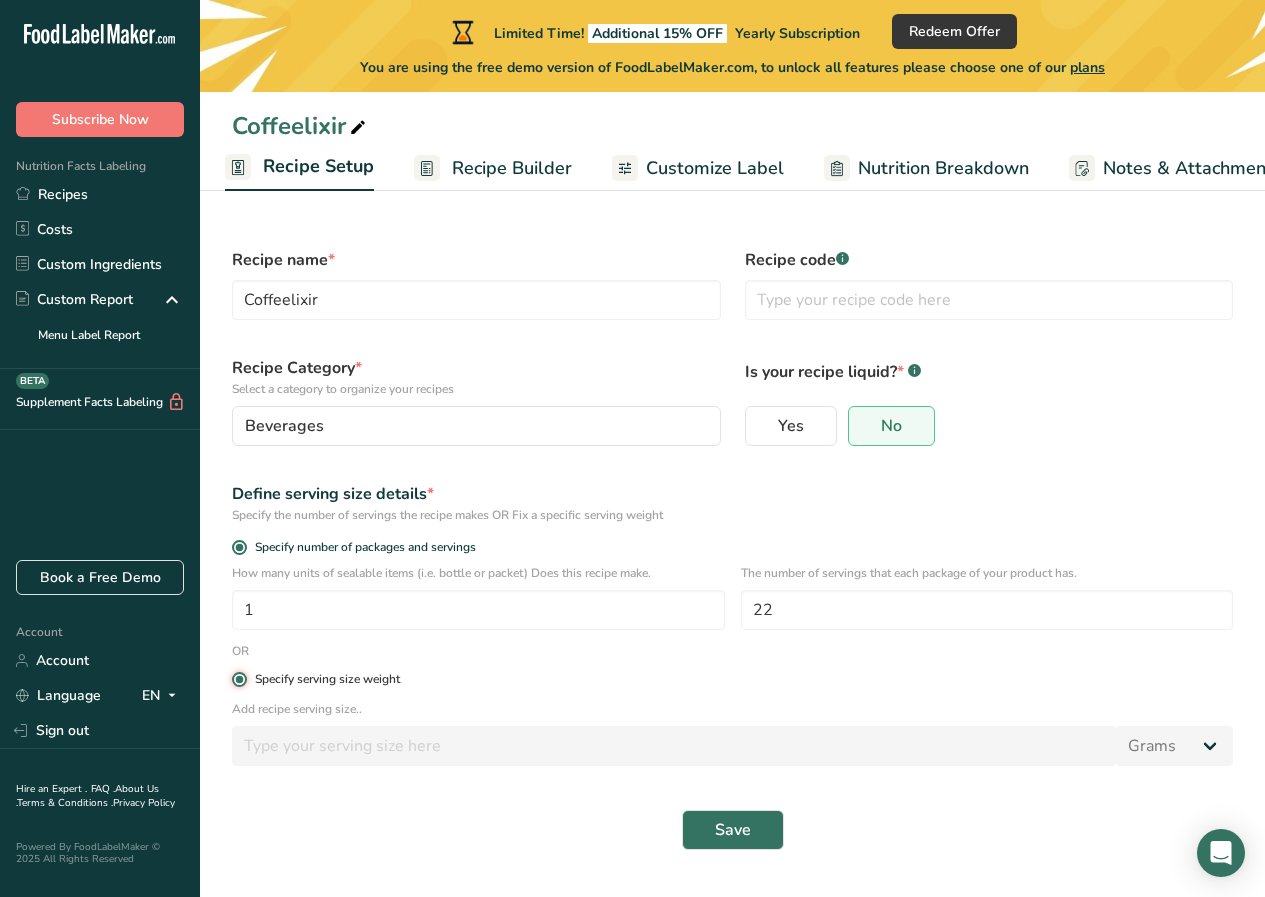 type 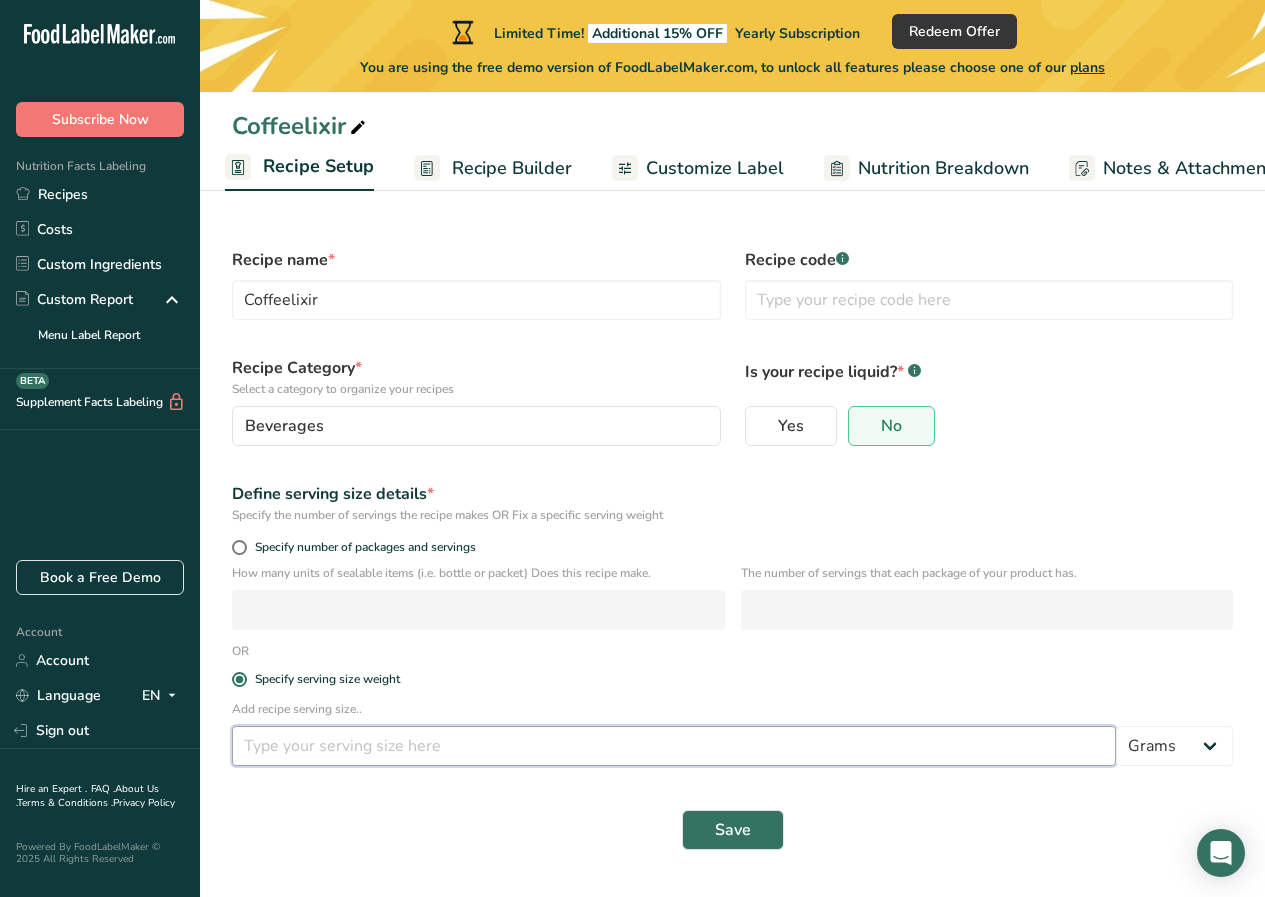 click at bounding box center (674, 746) 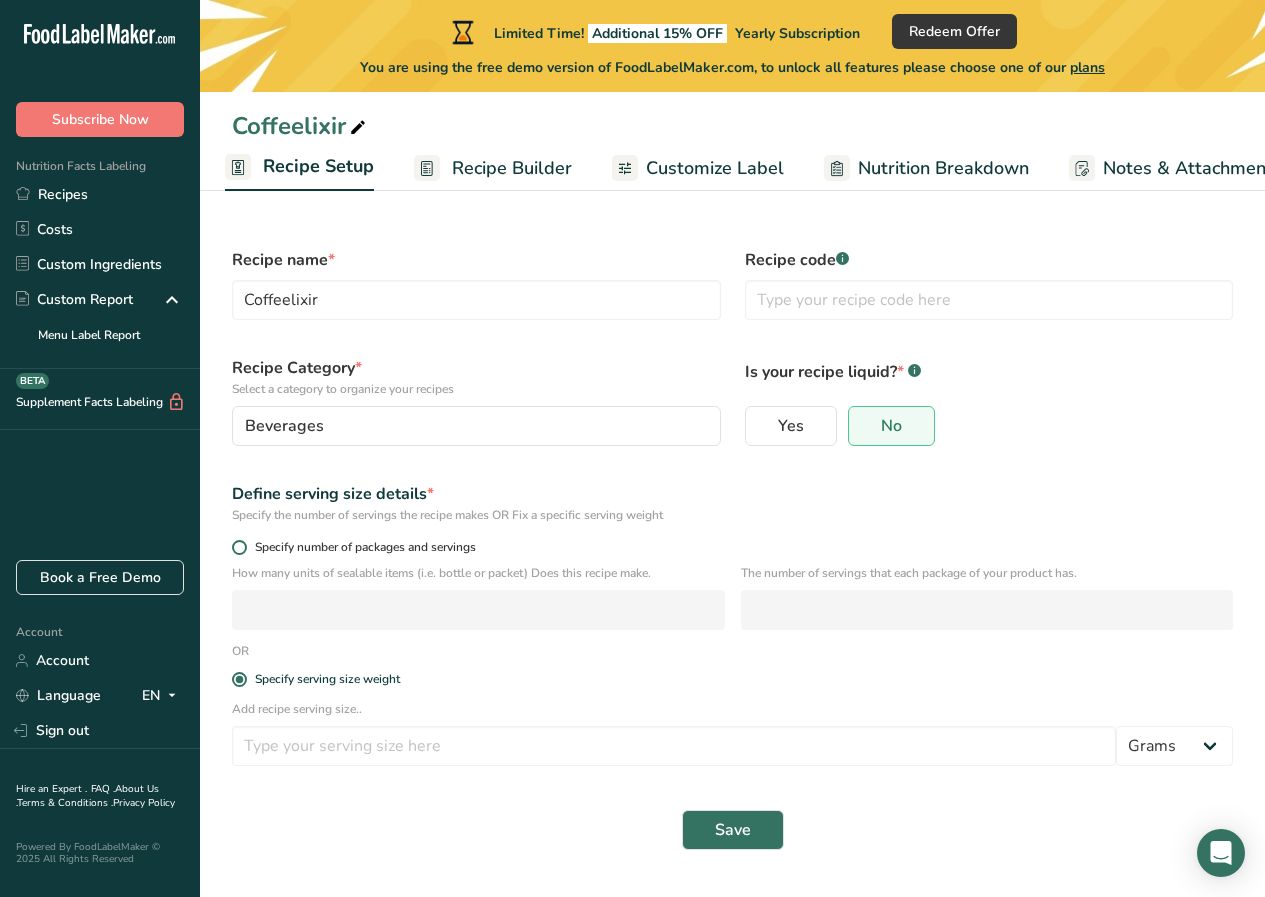 click on "Specify number of packages and servings" at bounding box center [732, 550] 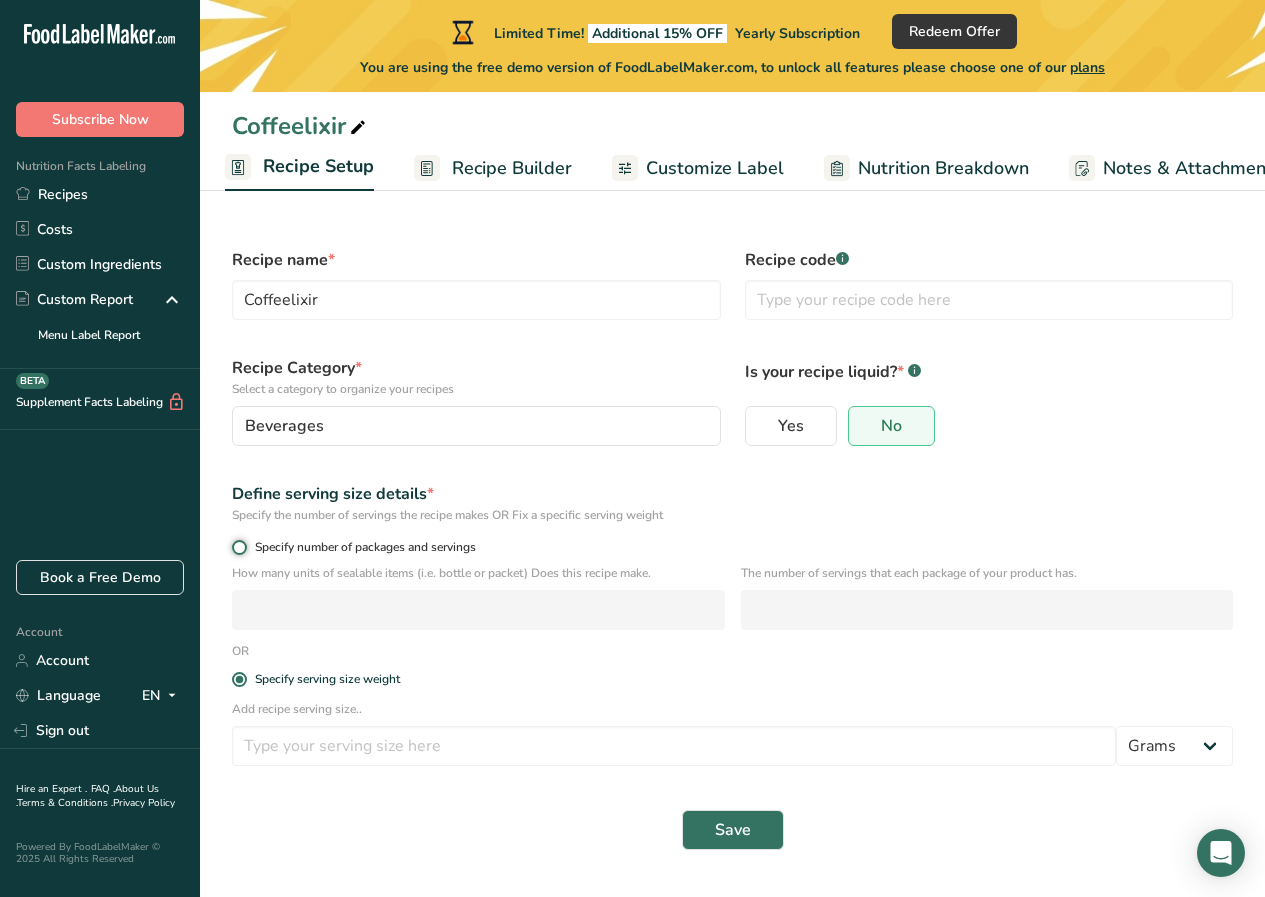 click on "Specify number of packages and servings" at bounding box center (238, 547) 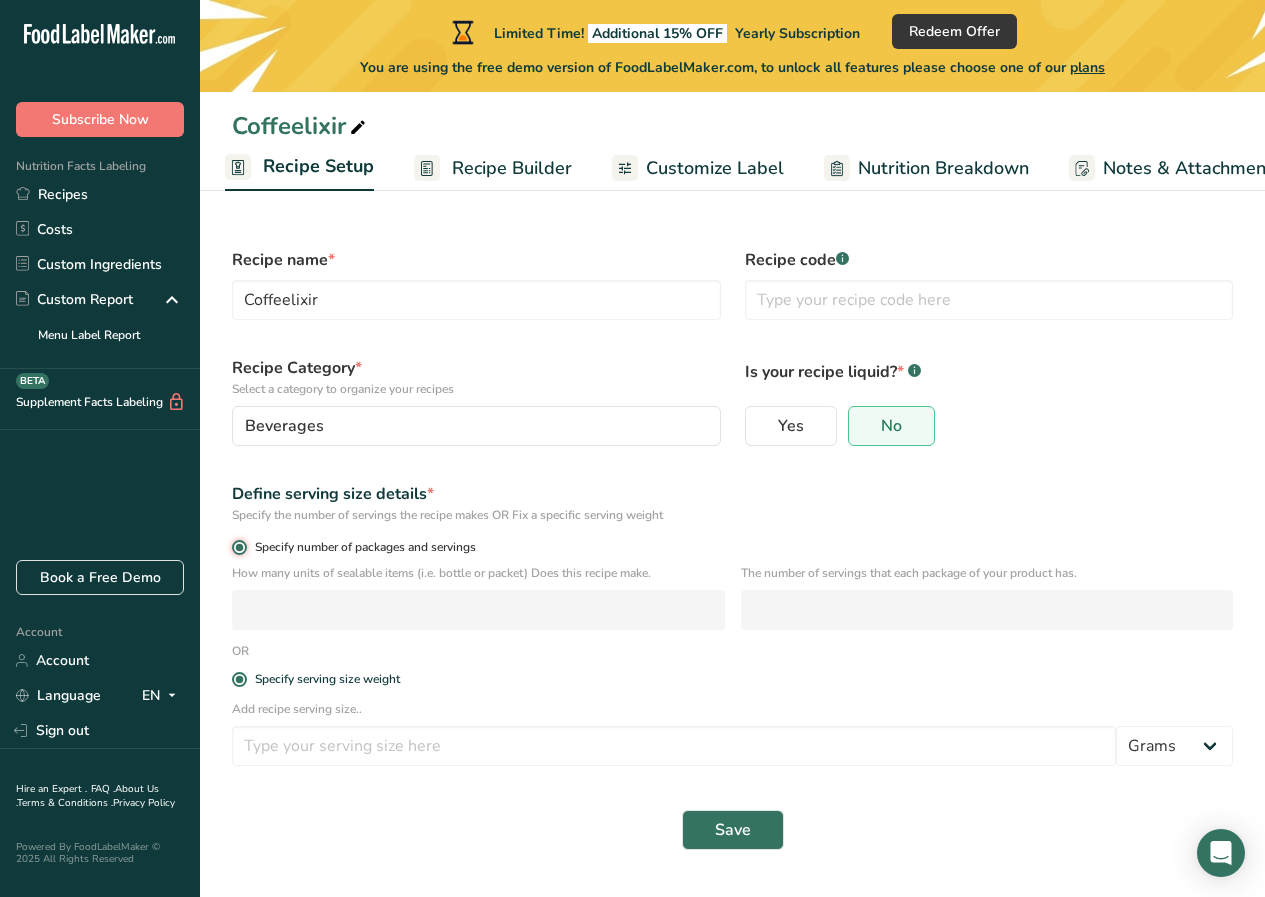 radio on "false" 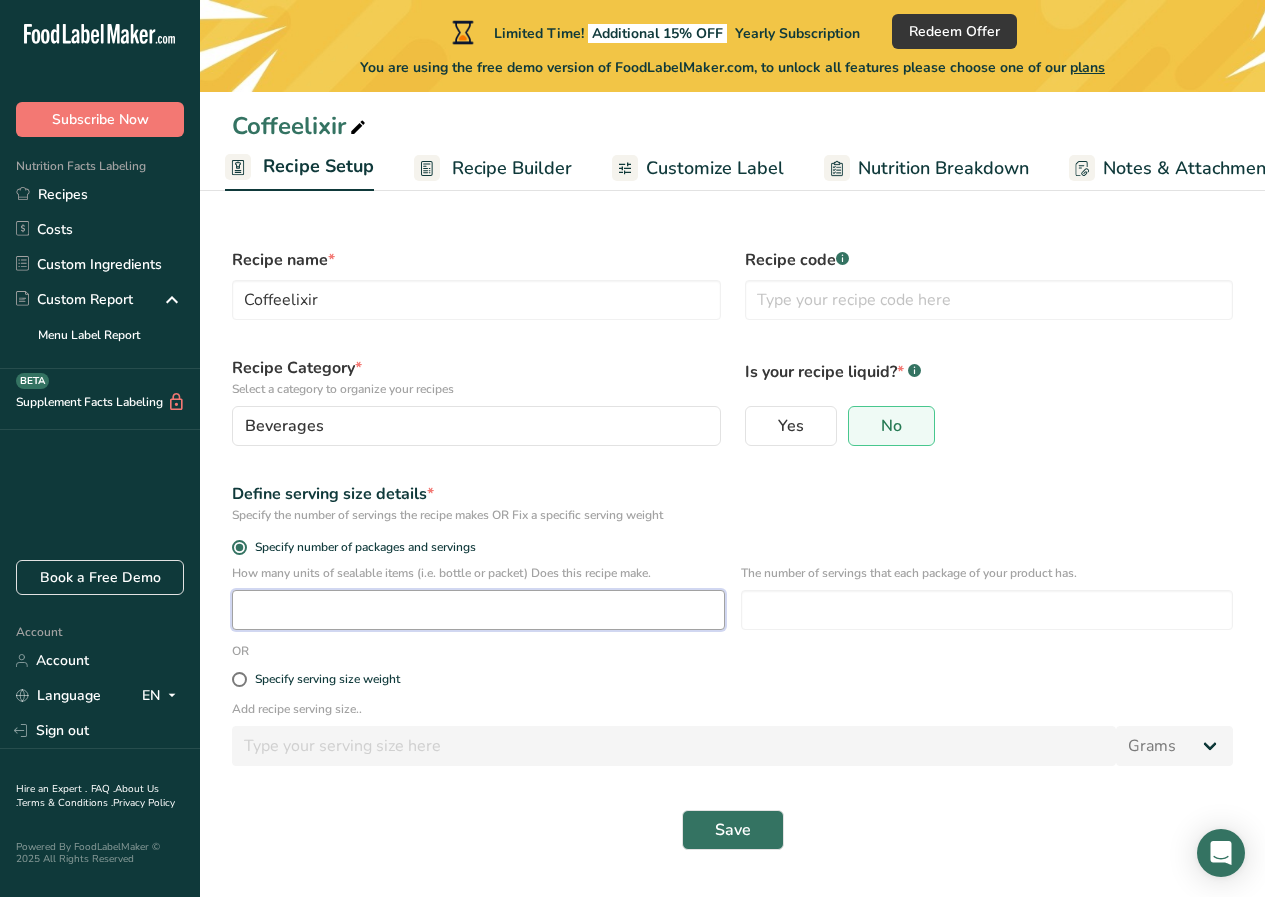 click at bounding box center [478, 610] 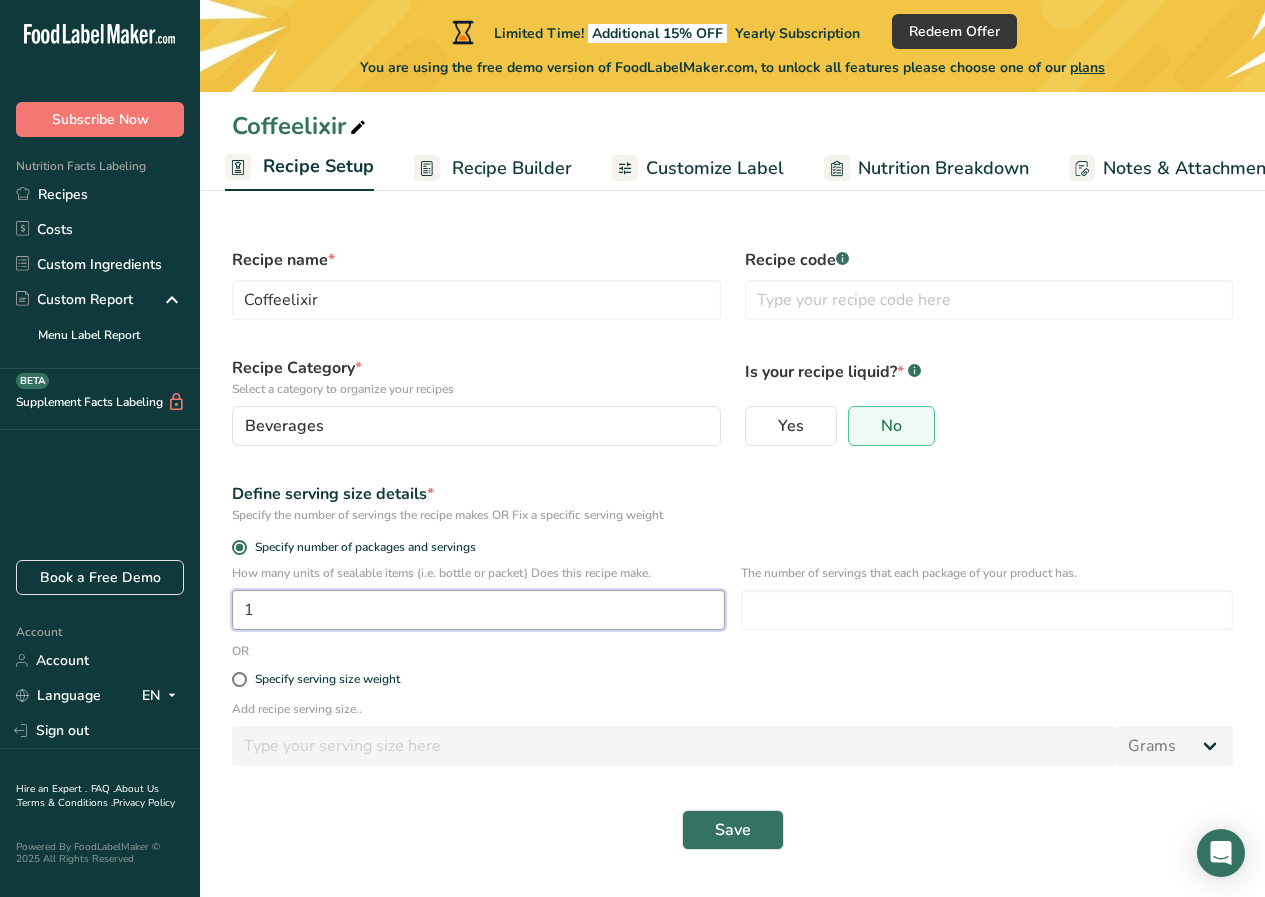 type on "1" 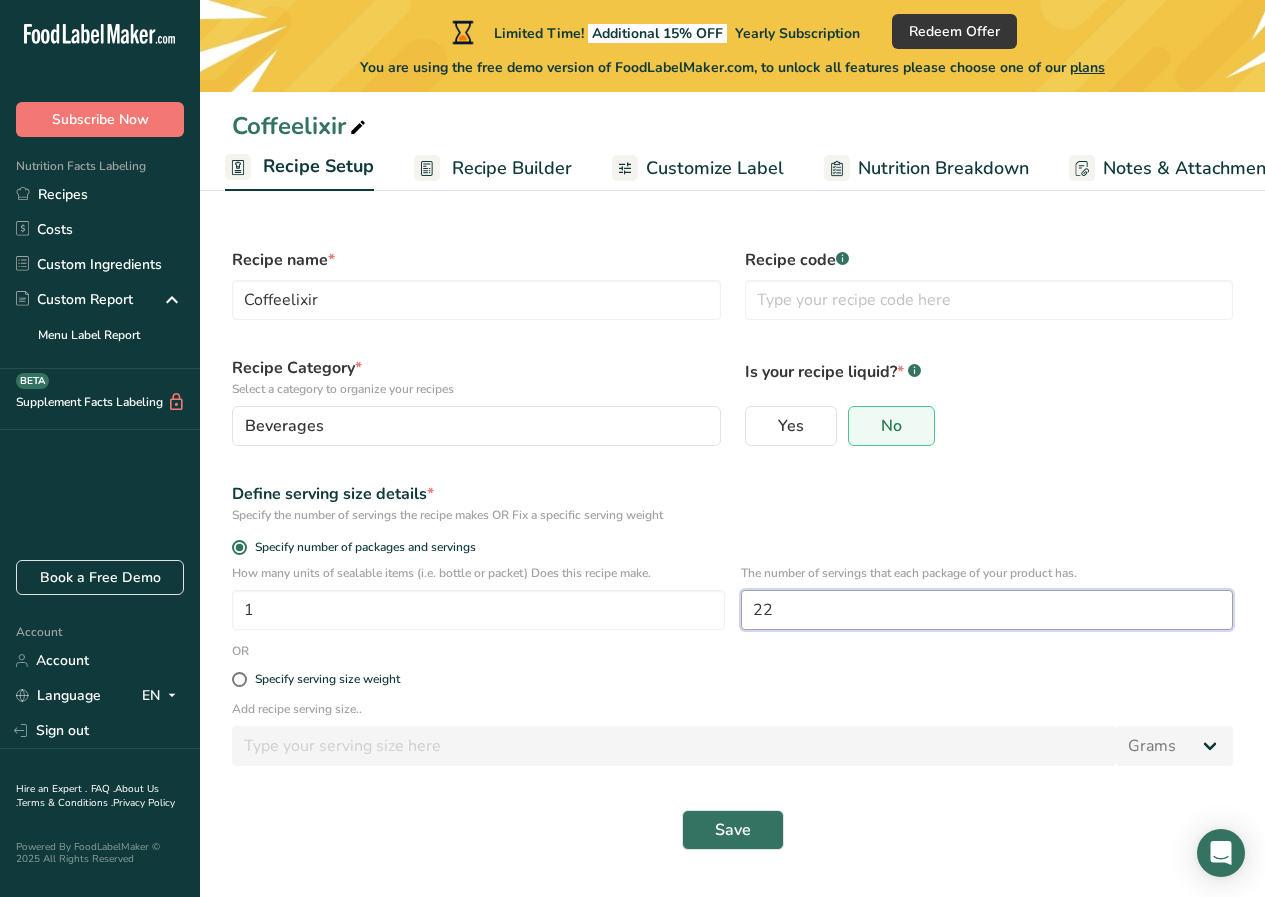 type on "22" 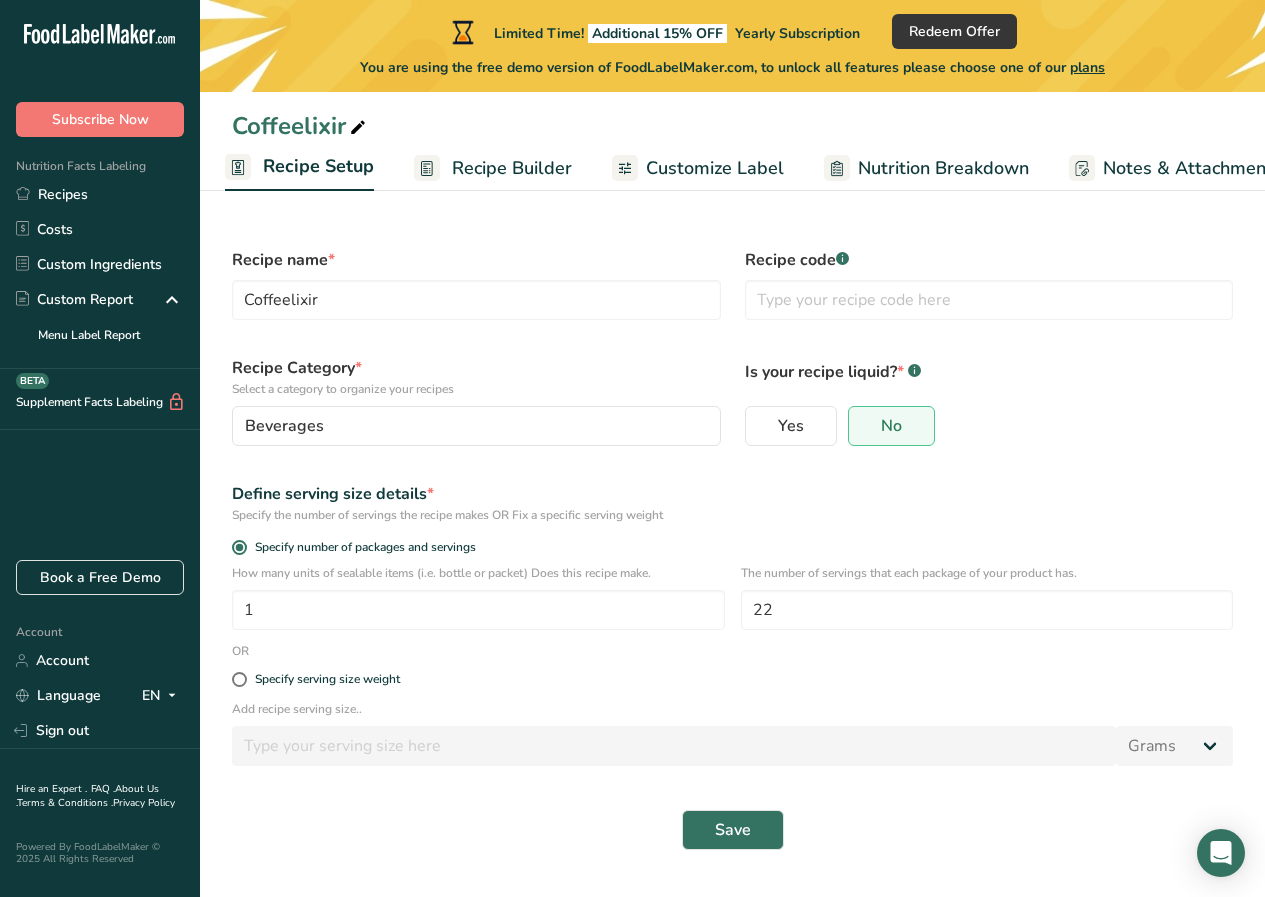 click on "Save" at bounding box center [732, 830] 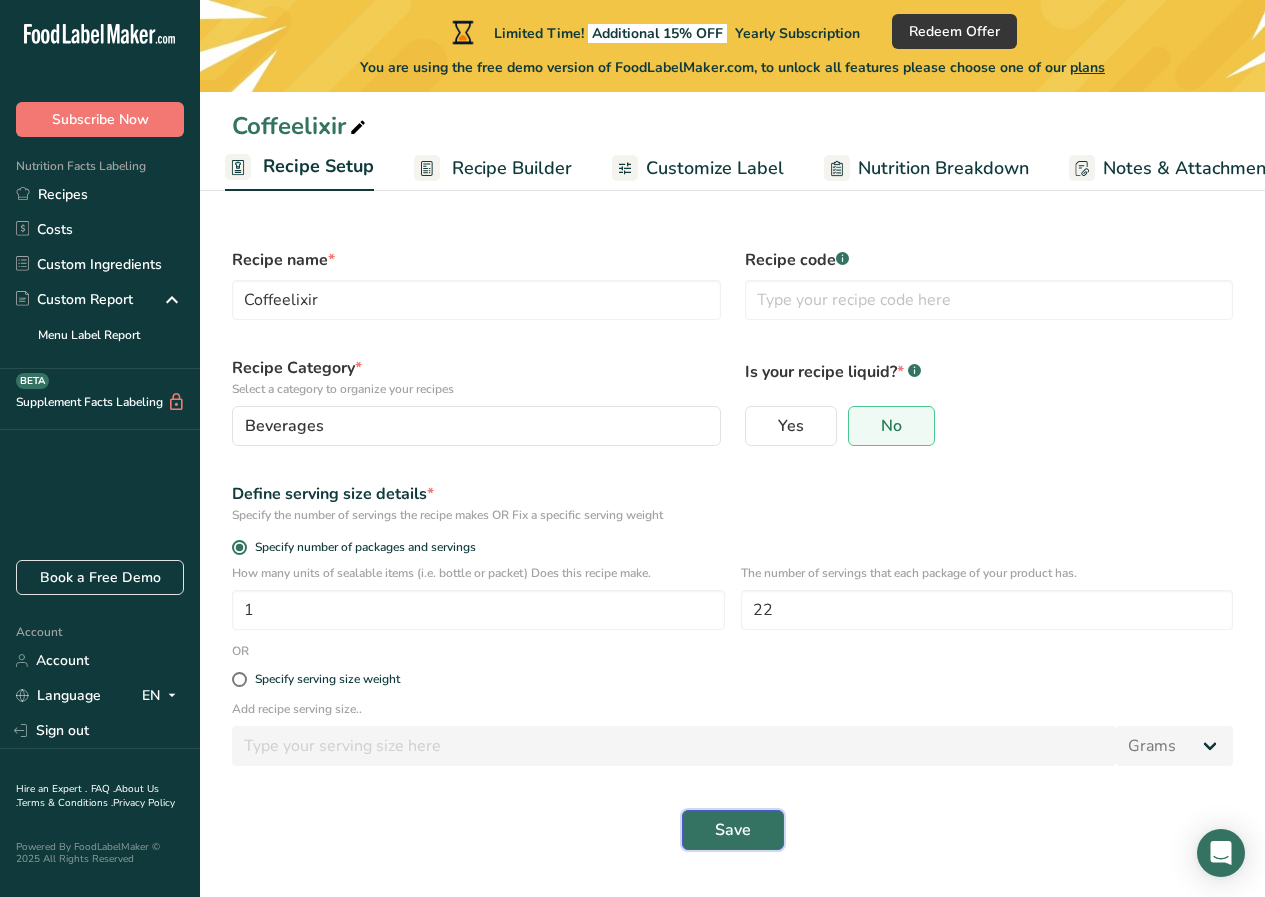click on "Save" at bounding box center [733, 830] 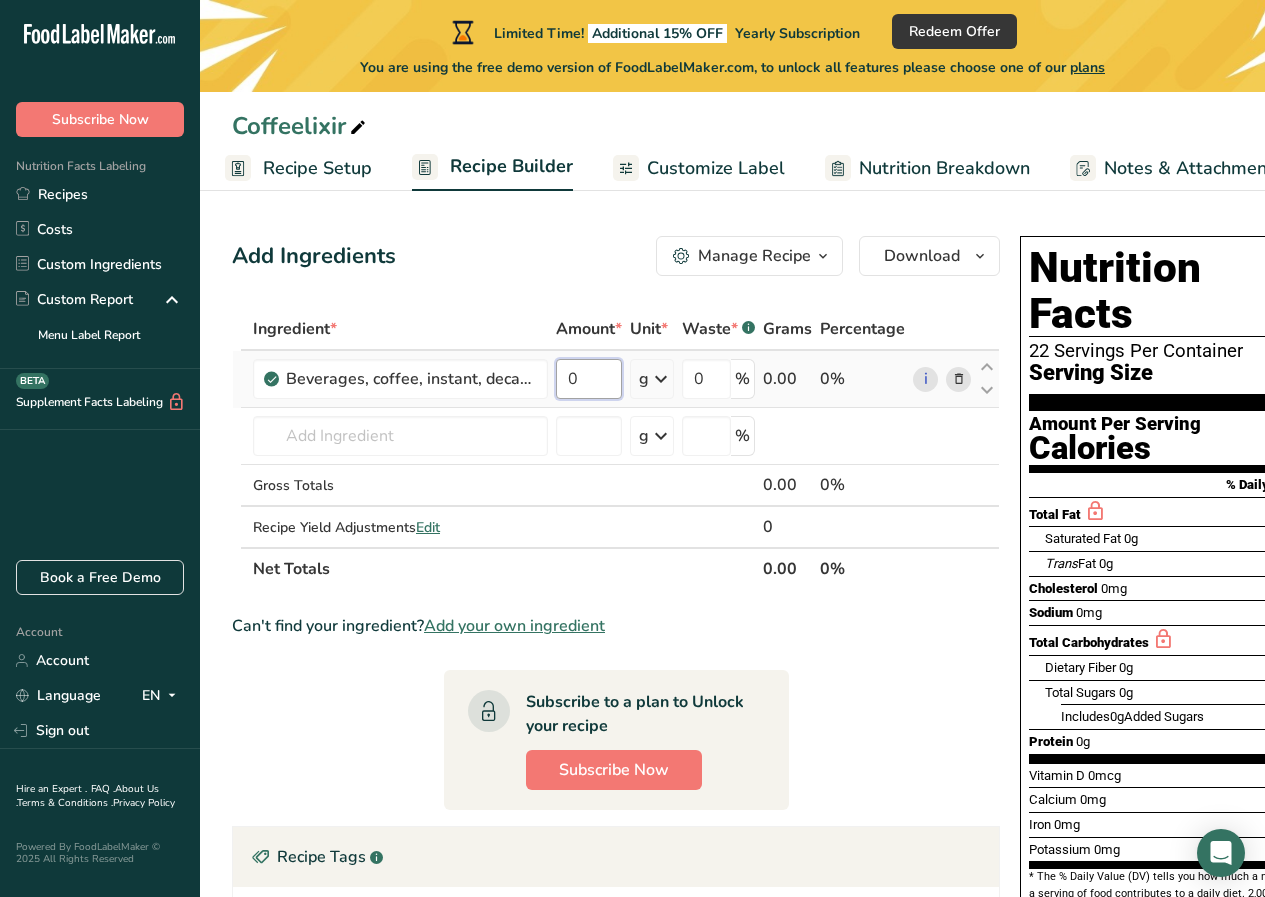 click on "0" at bounding box center [589, 379] 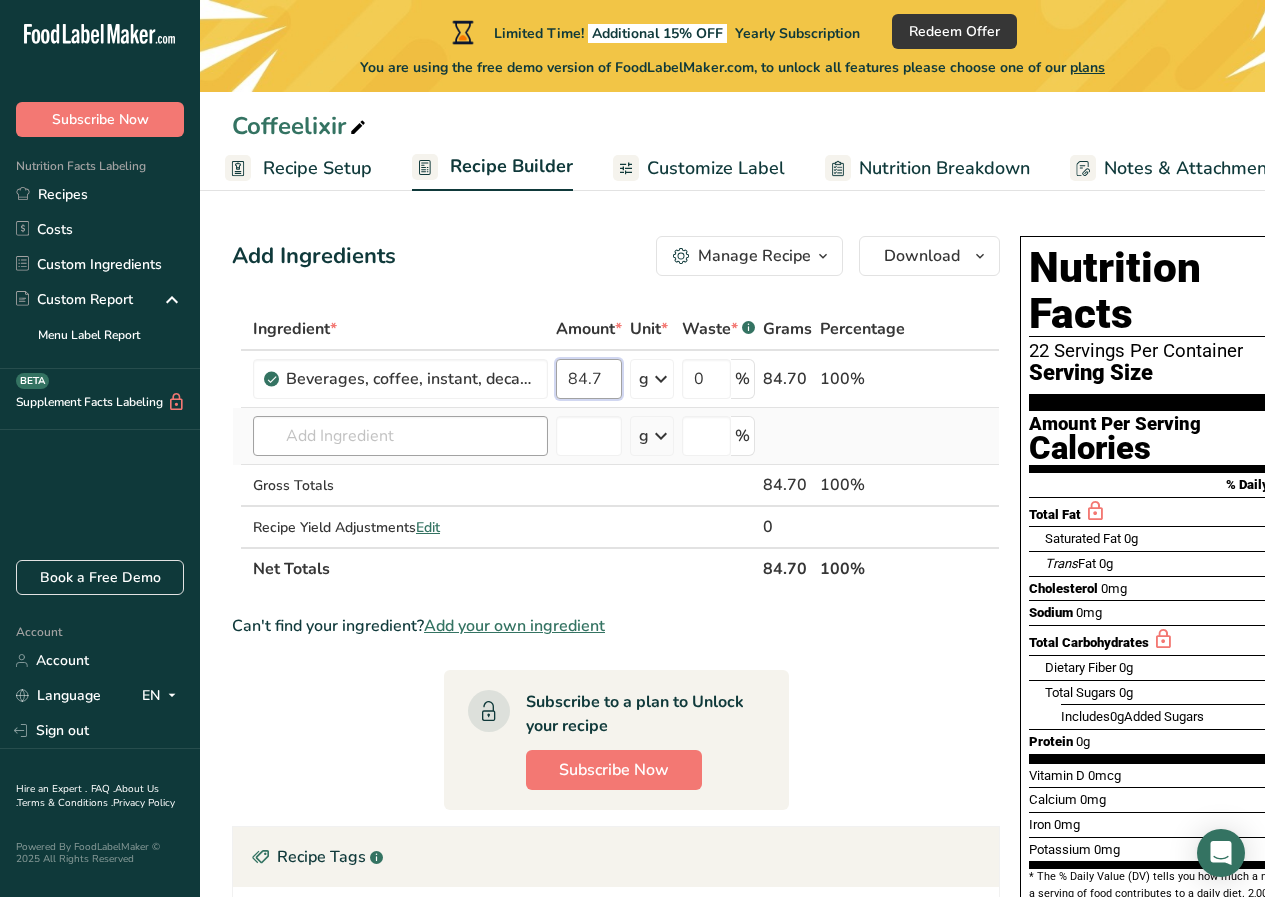 type on "84.7" 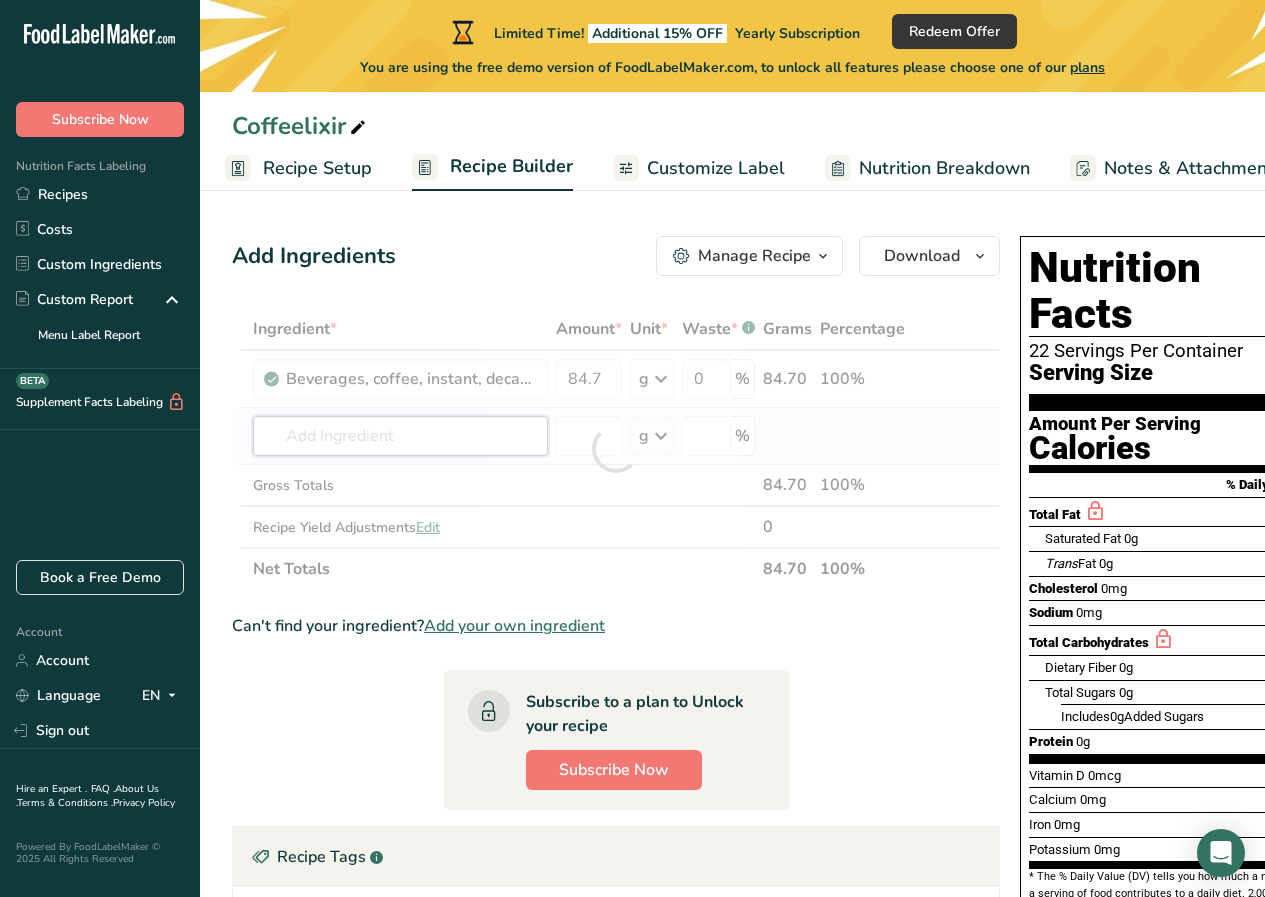 click on "Ingredient *
Amount *
Unit *
Waste *   .a-a{fill:#347362;}.b-a{fill:#fff;}          Grams
Percentage
Beverages, coffee, instant, decaffeinated, powder
84.7
g
Portions
1 tsp rounded
Weight Units
g
kg
mg
See more
Volume Units
l
Volume units require a density conversion. If you know your ingredient's density enter it below. Otherwise, click on "RIA" our AI Regulatory bot - she will be able to help you
lb/ft3
g/cm3
Confirm
mL
lb/ft3
g/cm3
Confirm
fl oz
0" at bounding box center (616, 449) 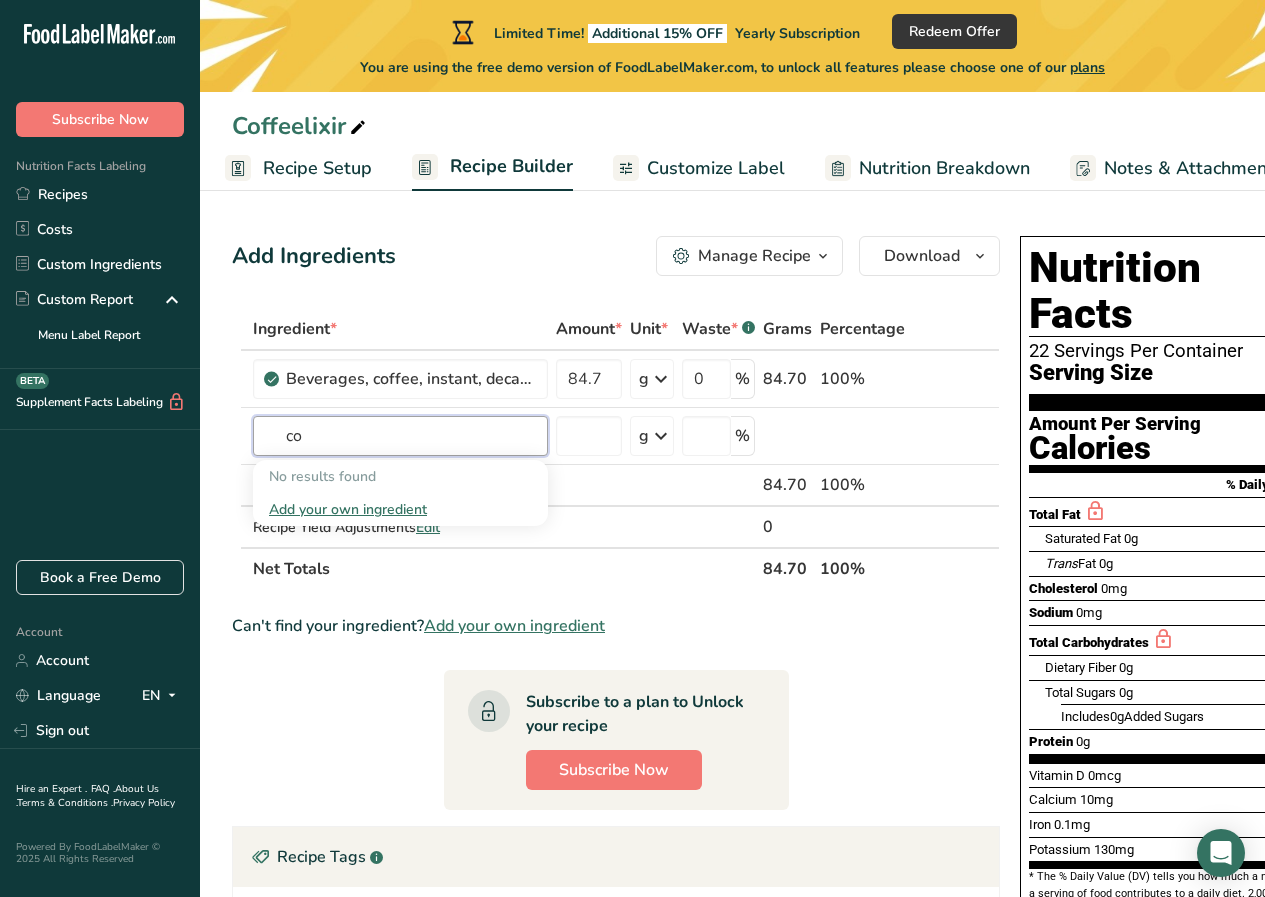 type on "c" 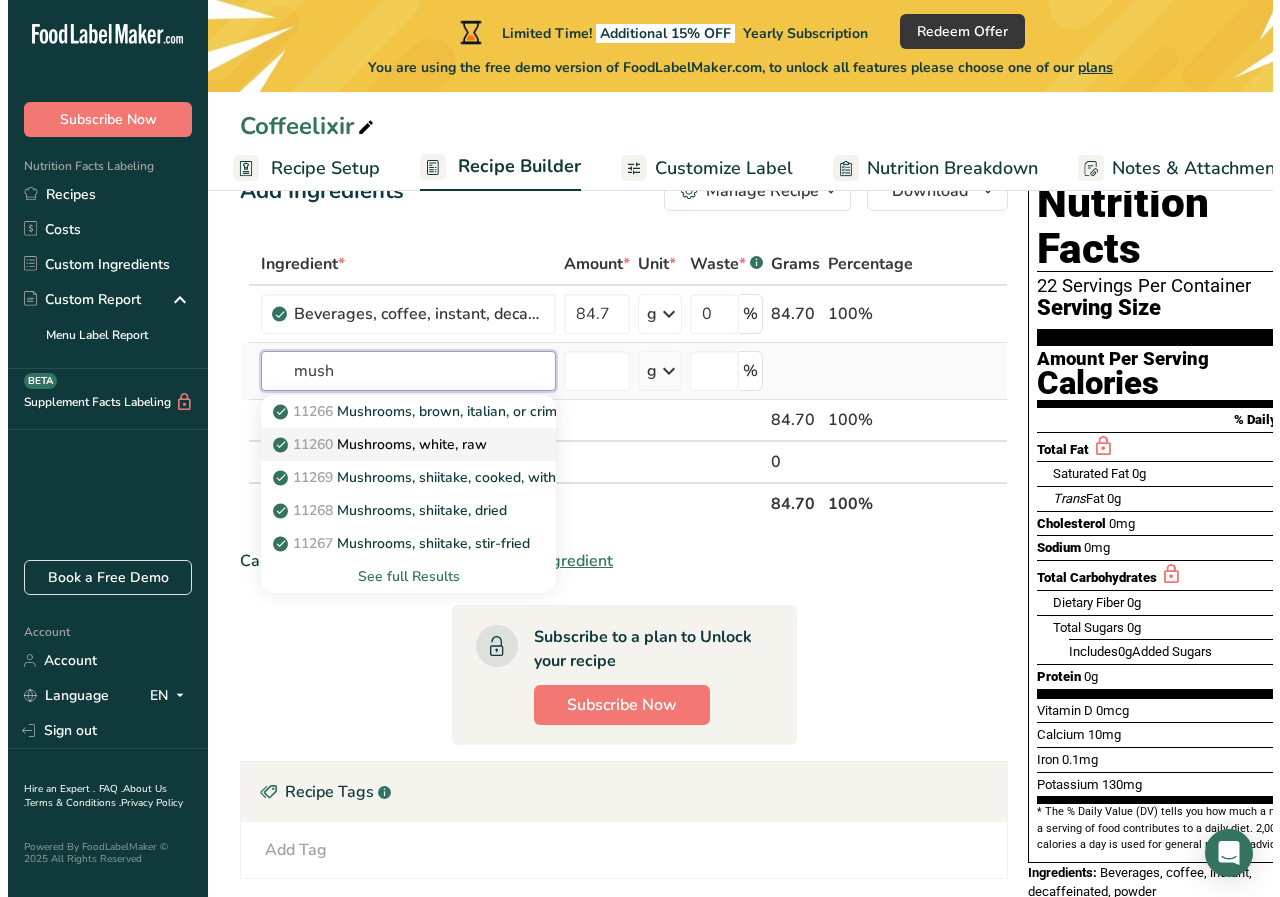 scroll, scrollTop: 100, scrollLeft: 0, axis: vertical 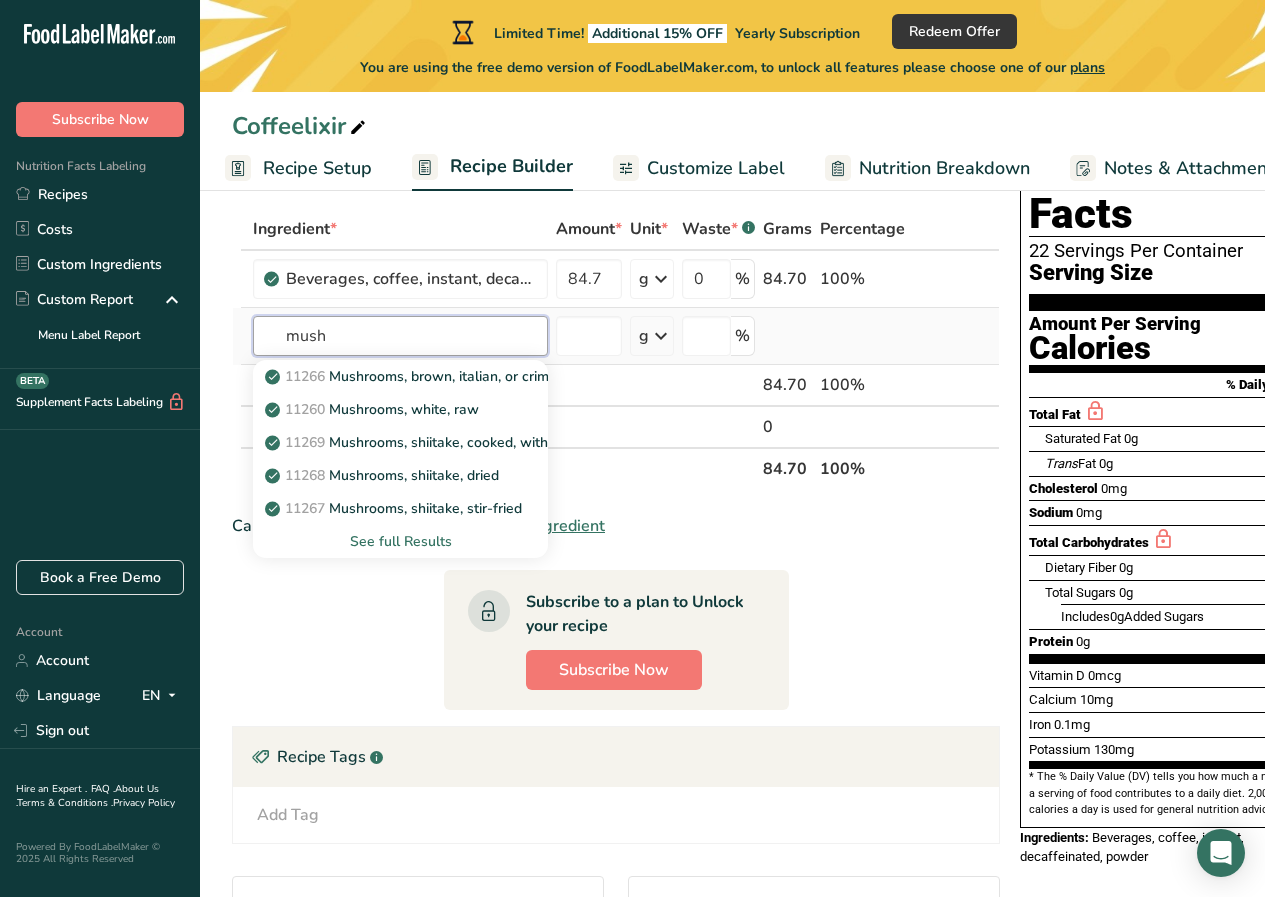 type on "mush" 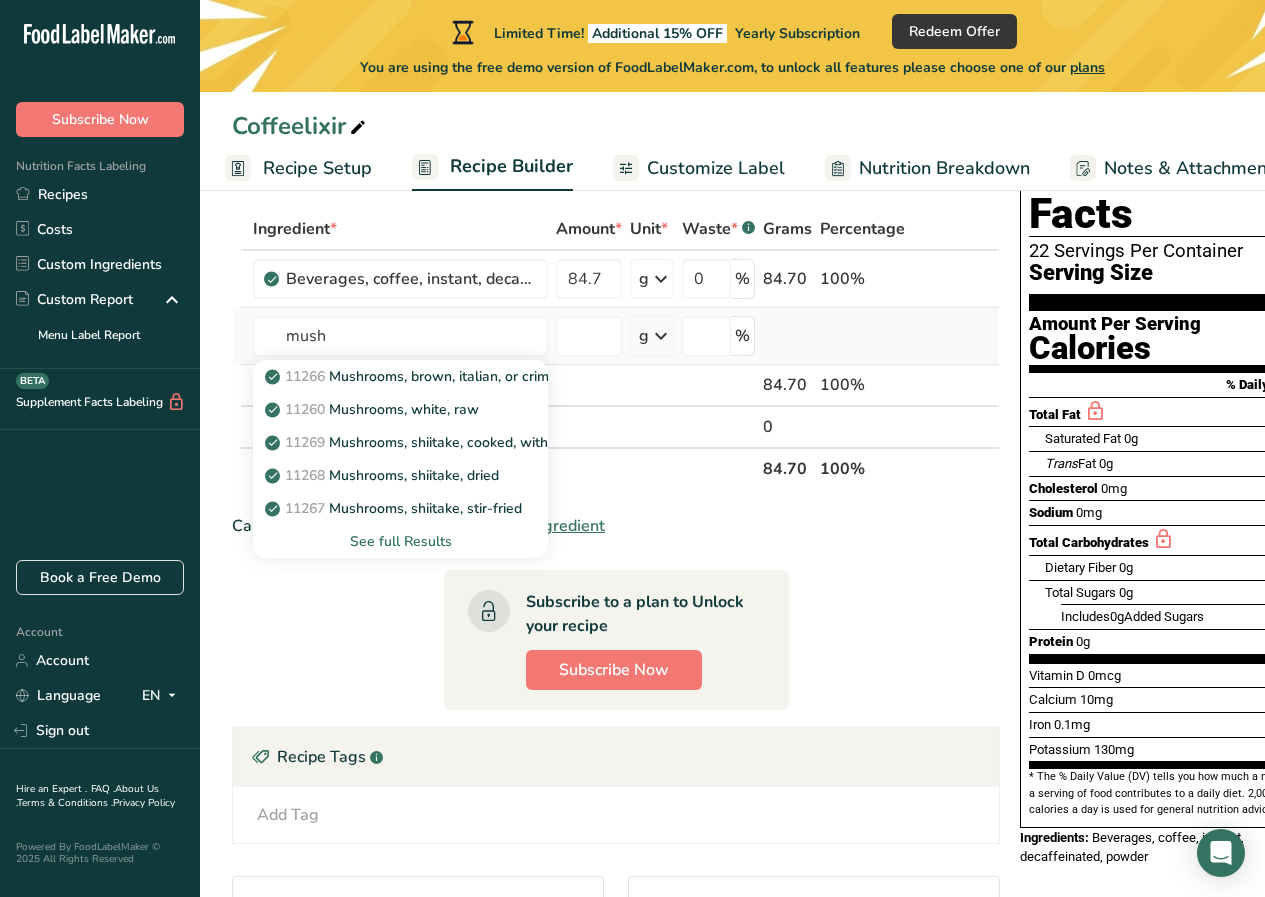 type 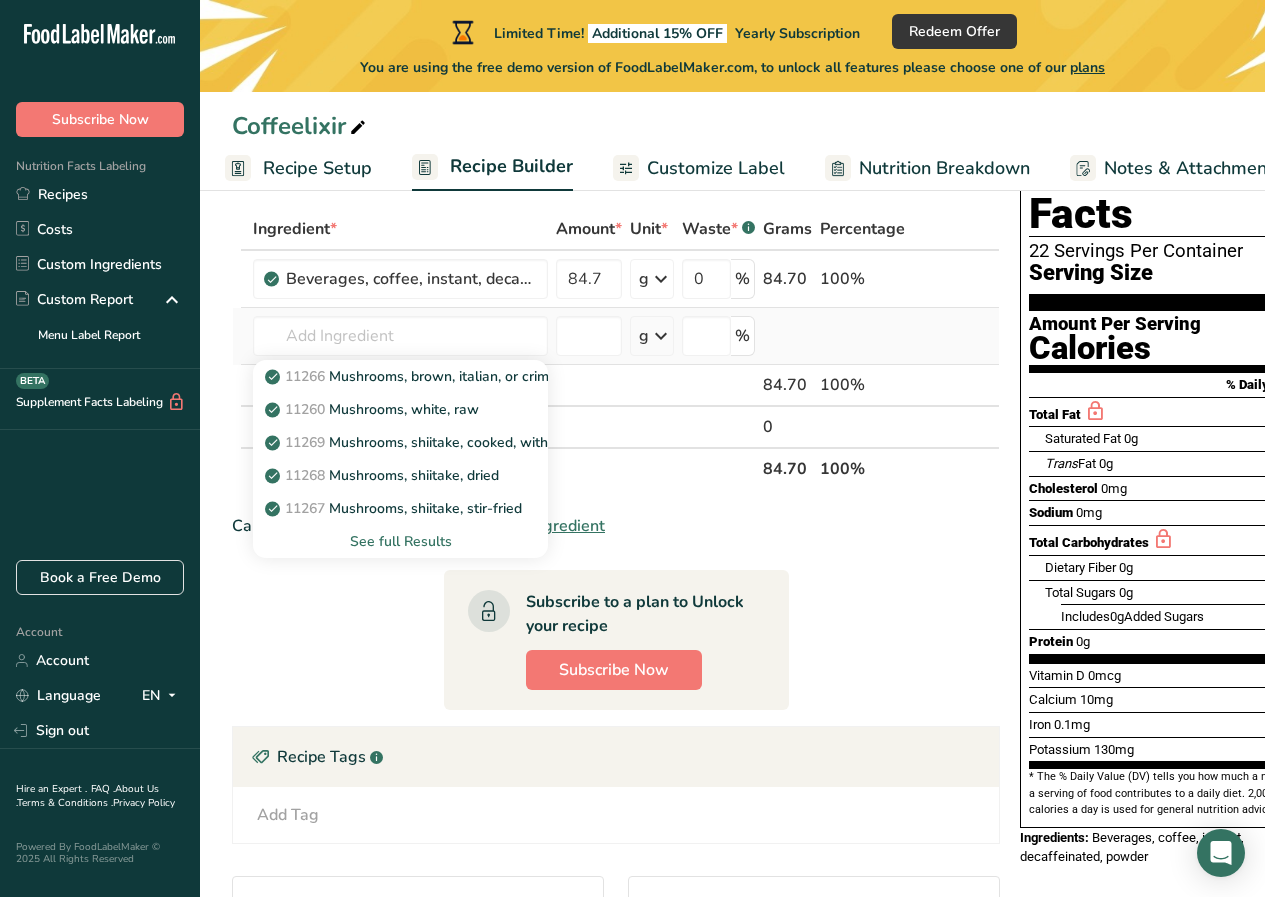 click on "See full Results" at bounding box center [400, 541] 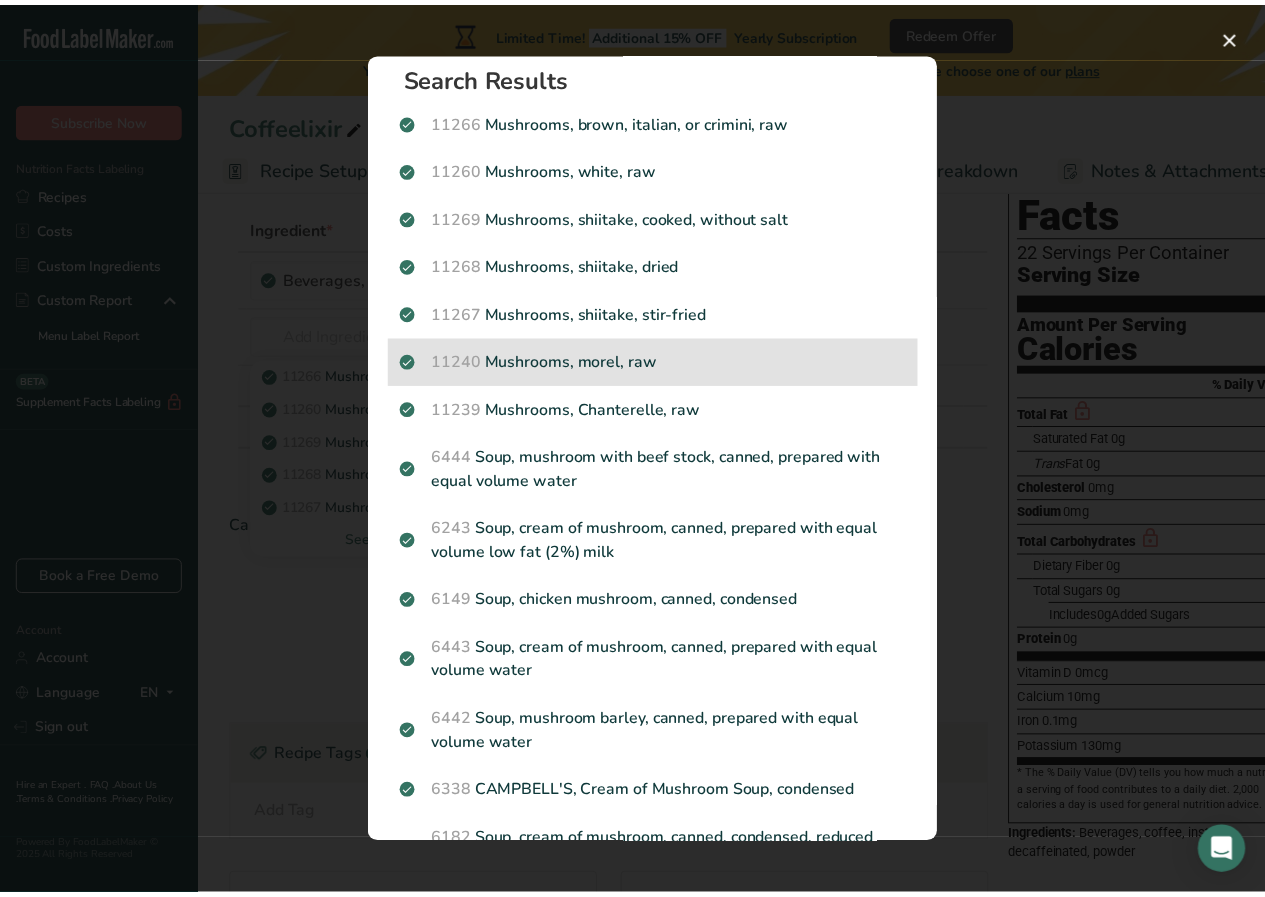 scroll, scrollTop: 0, scrollLeft: 0, axis: both 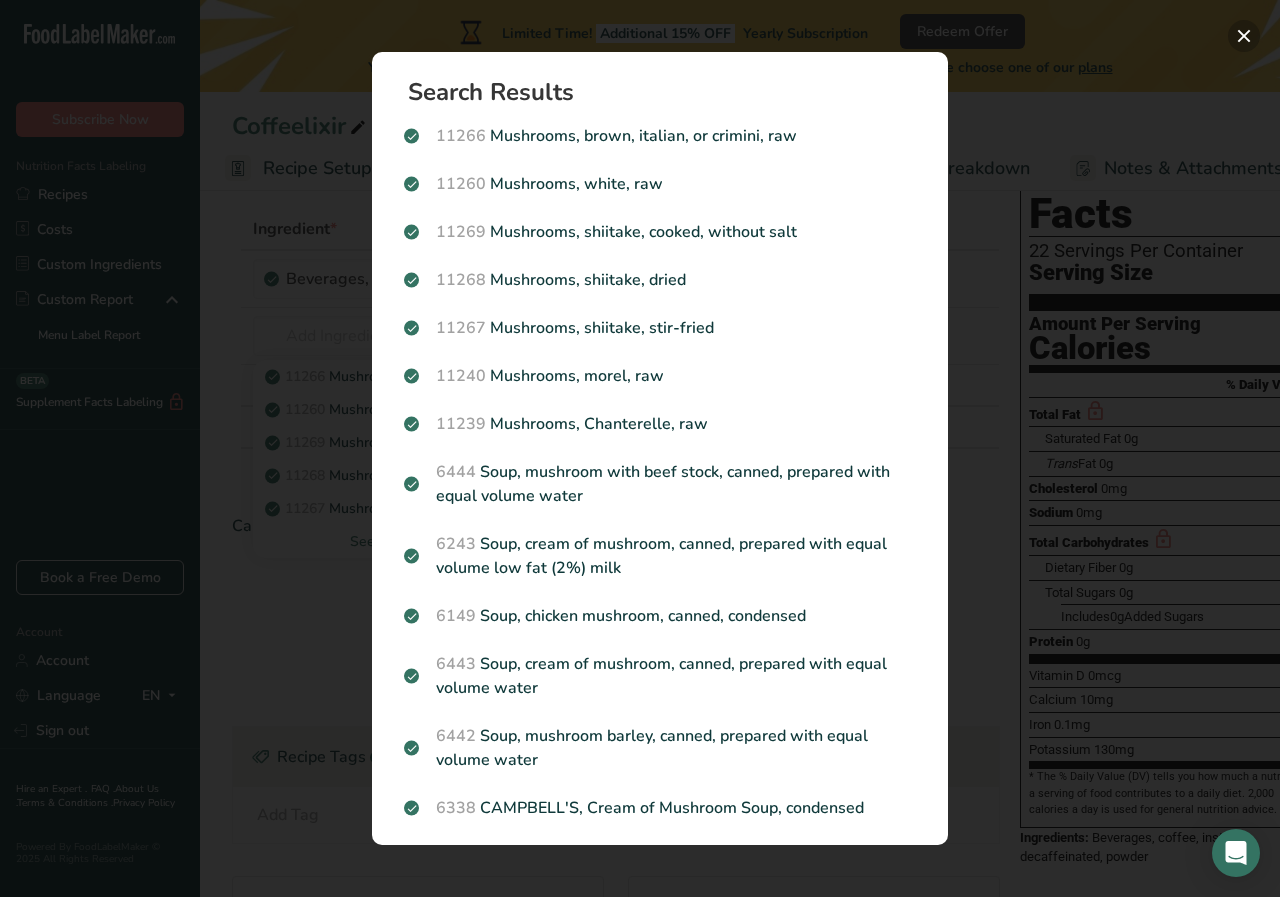 click at bounding box center [1244, 36] 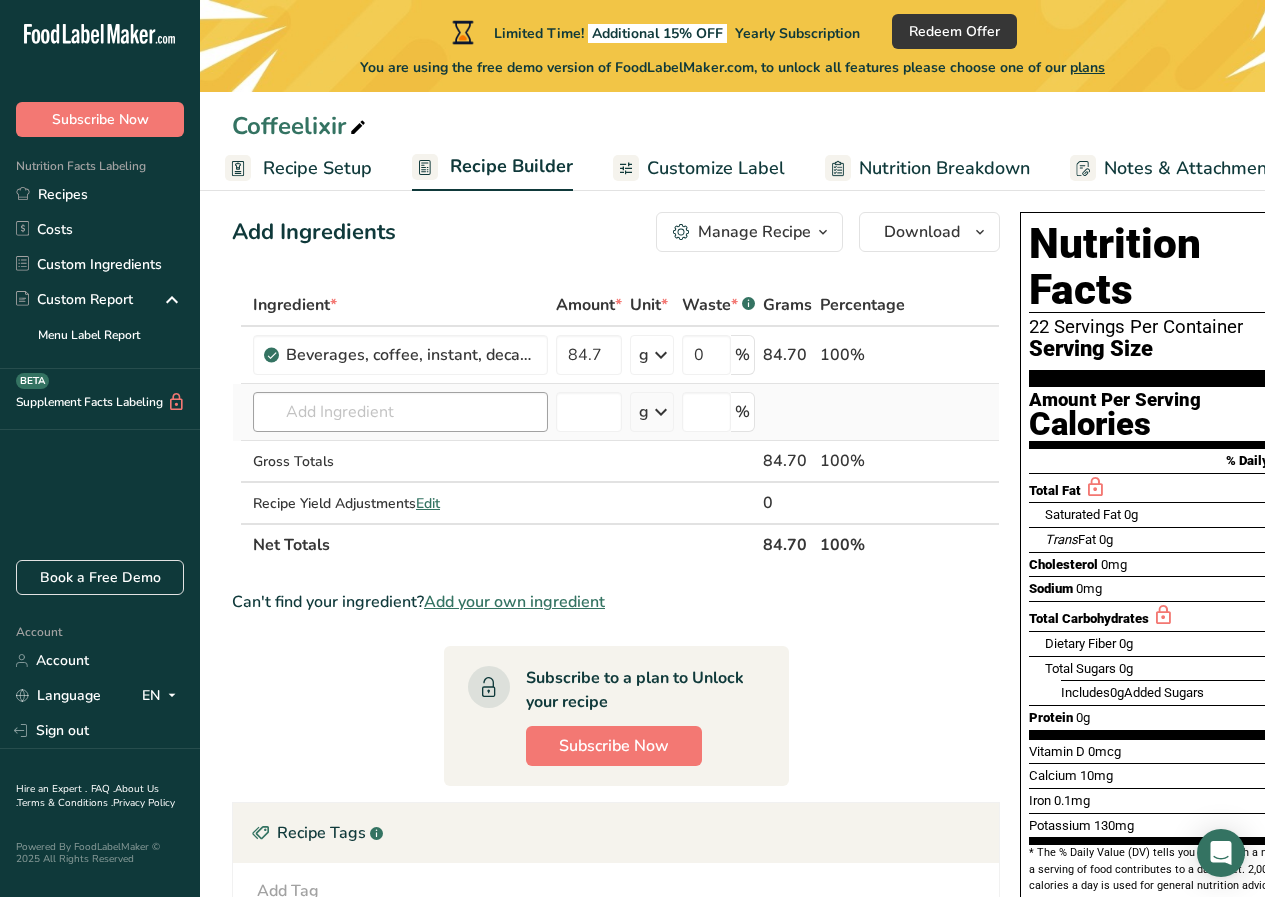 scroll, scrollTop: 0, scrollLeft: 0, axis: both 